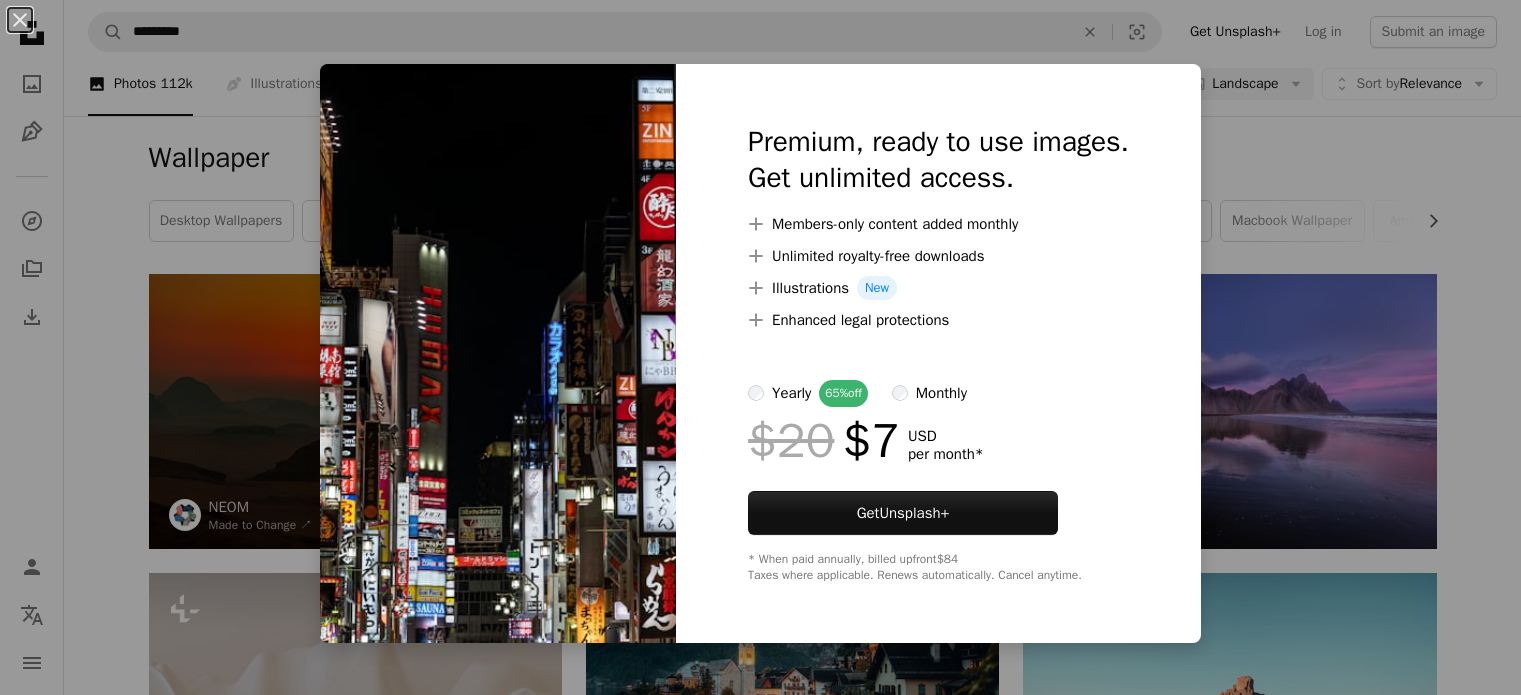 scroll, scrollTop: 1824, scrollLeft: 0, axis: vertical 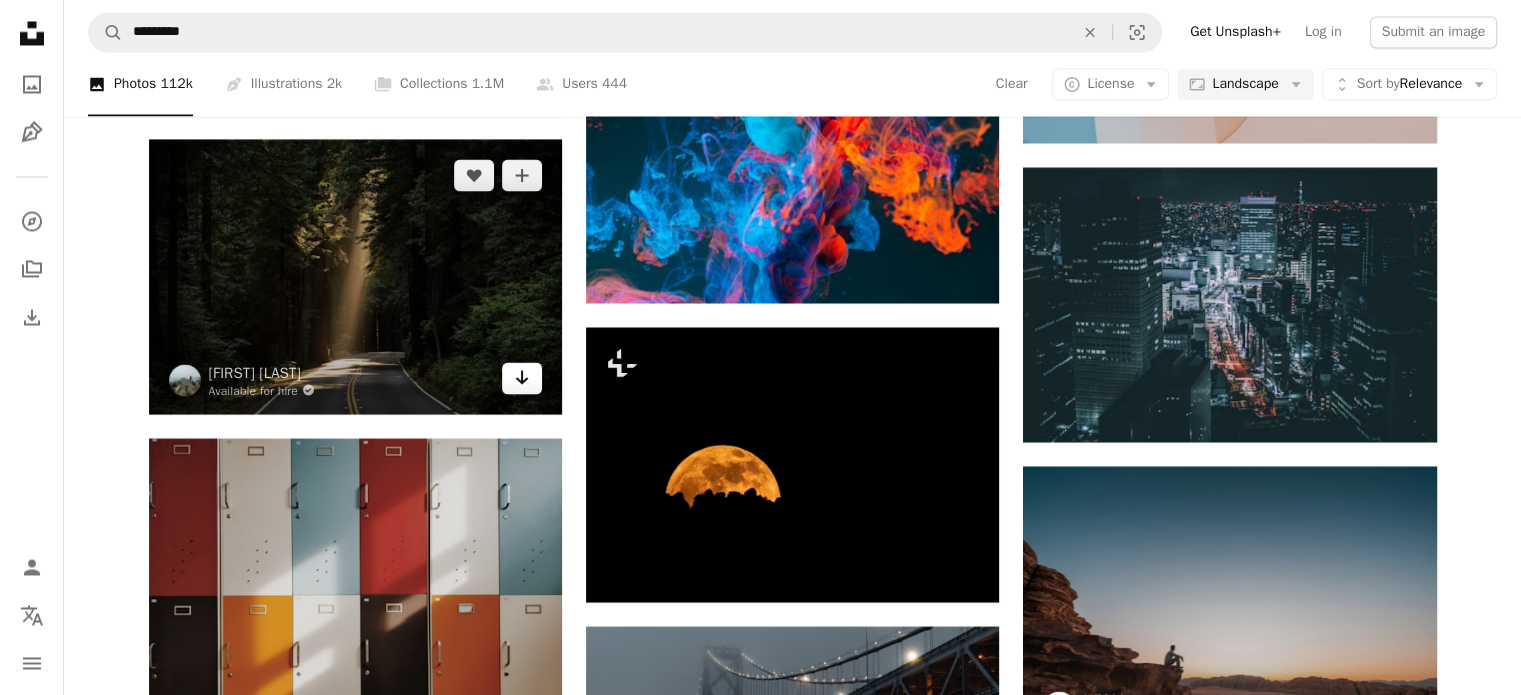 click on "Arrow pointing down" 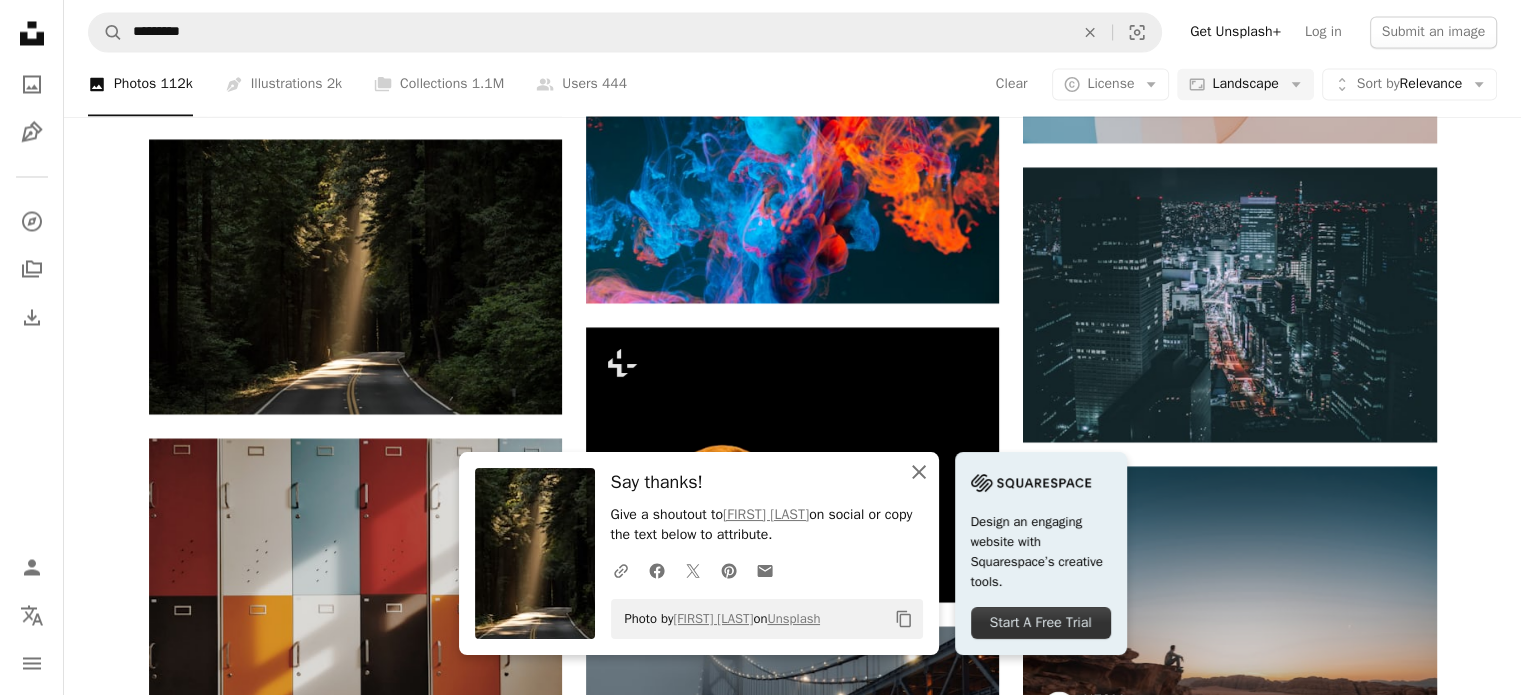 click 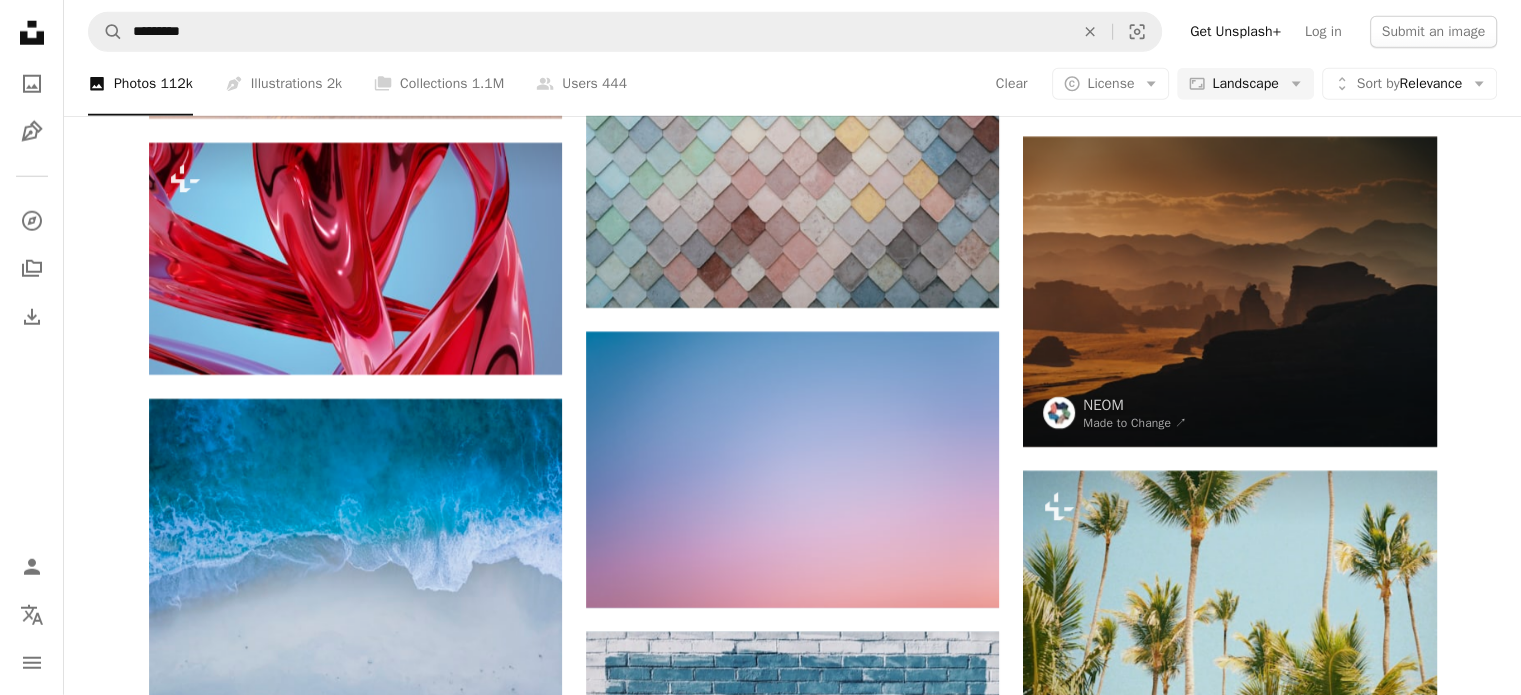 scroll, scrollTop: 6139, scrollLeft: 0, axis: vertical 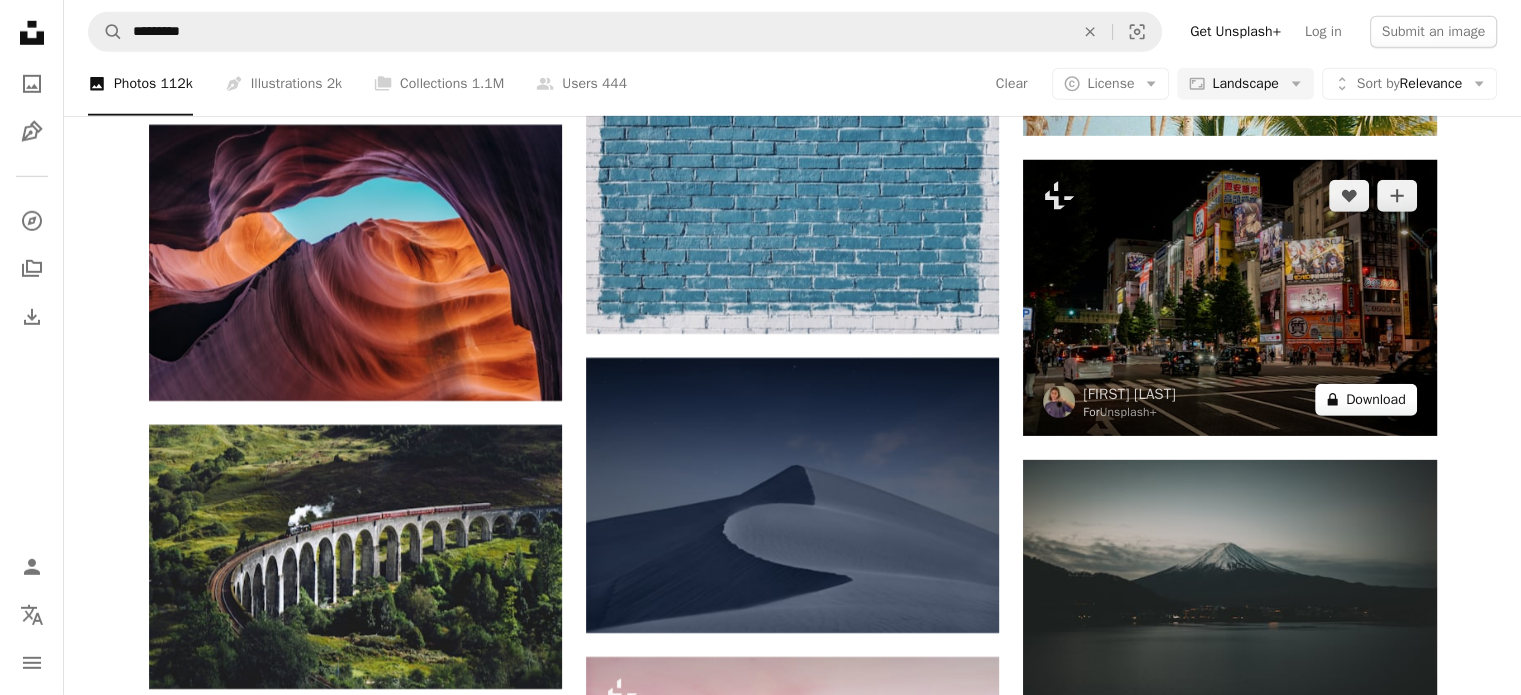 click on "A lock   Download" at bounding box center (1366, 400) 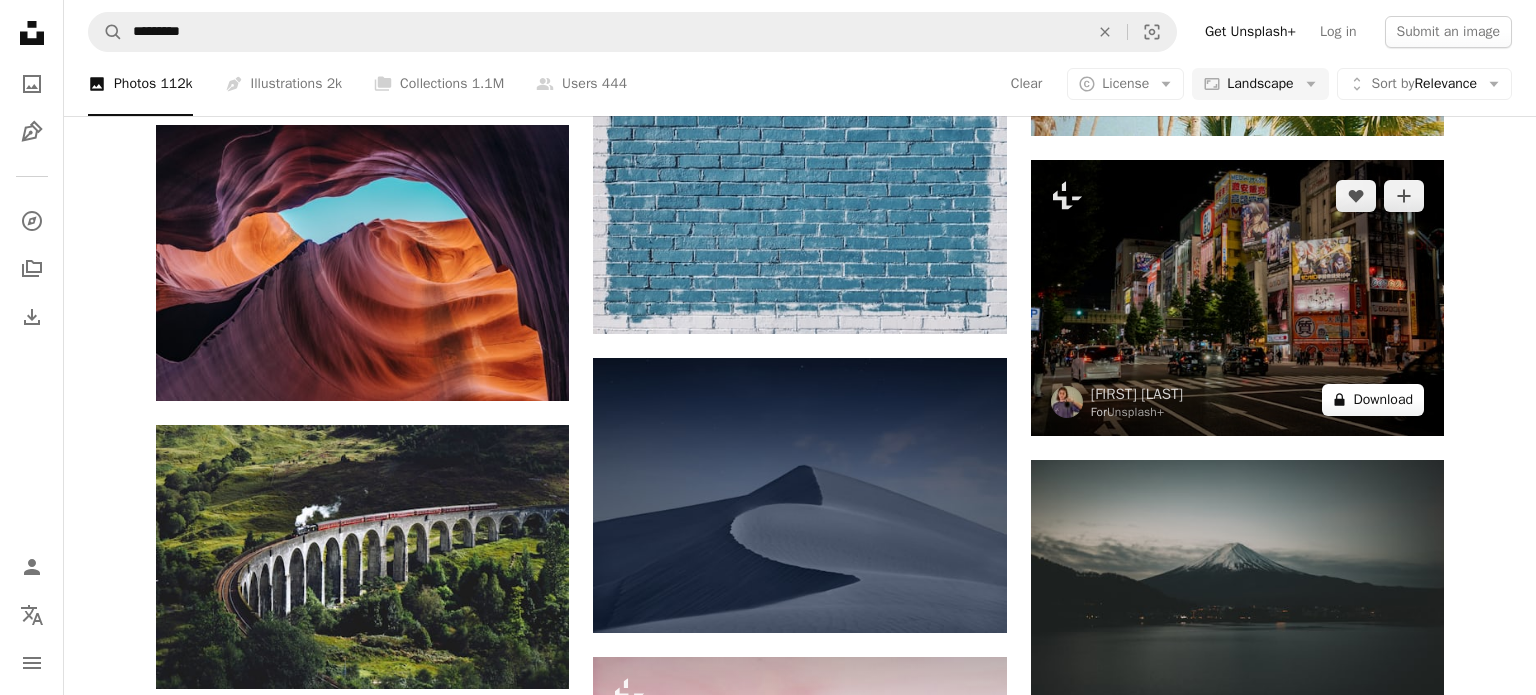 click on "An X shape Premium, ready to use images. Get unlimited access. A plus sign Members-only content added monthly A plus sign Unlimited royalty-free downloads A plus sign Illustrations  New A plus sign Enhanced legal protections yearly 65%  off monthly $20   $7 USD per month * Get  Unsplash+ * When paid annually, billed upfront  $84 Taxes where applicable. Renews automatically. Cancel anytime." at bounding box center [768, 4194] 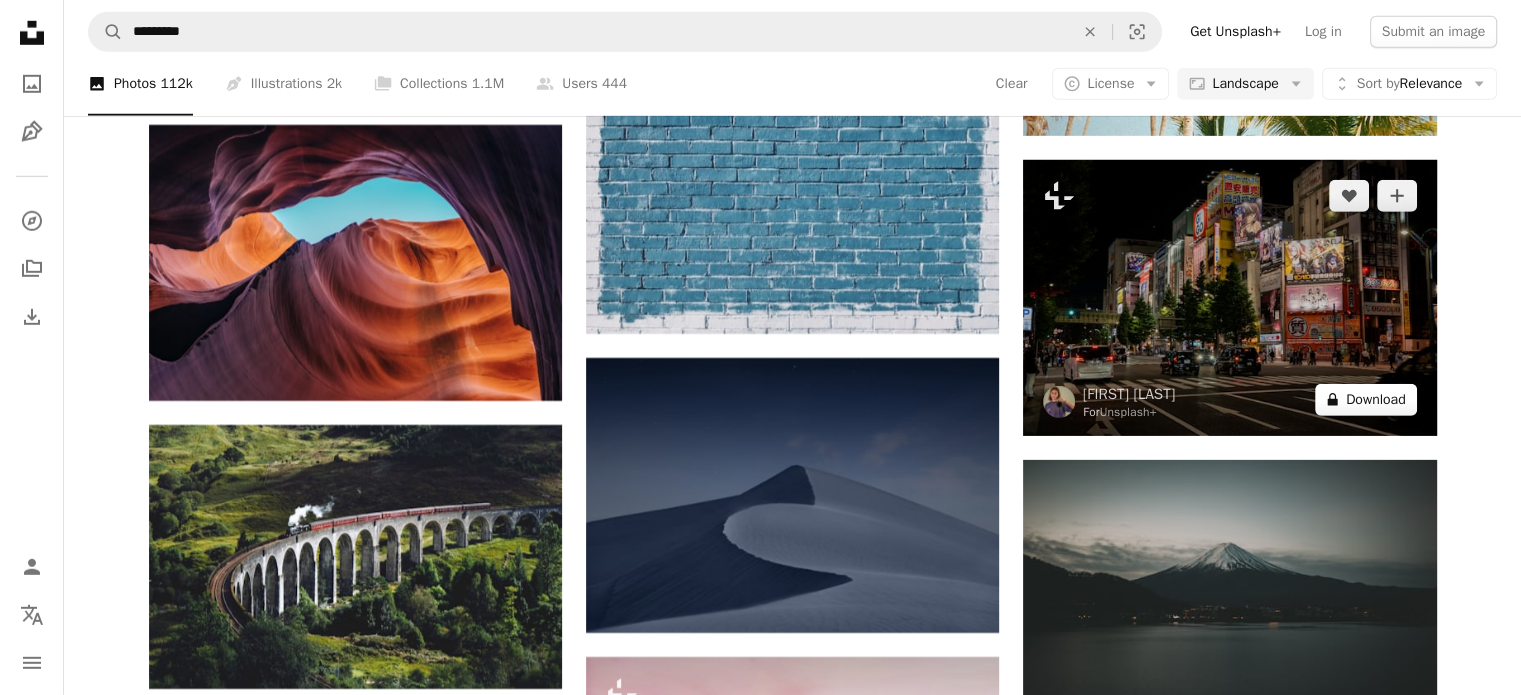 click on "A lock   Download" at bounding box center (1366, 400) 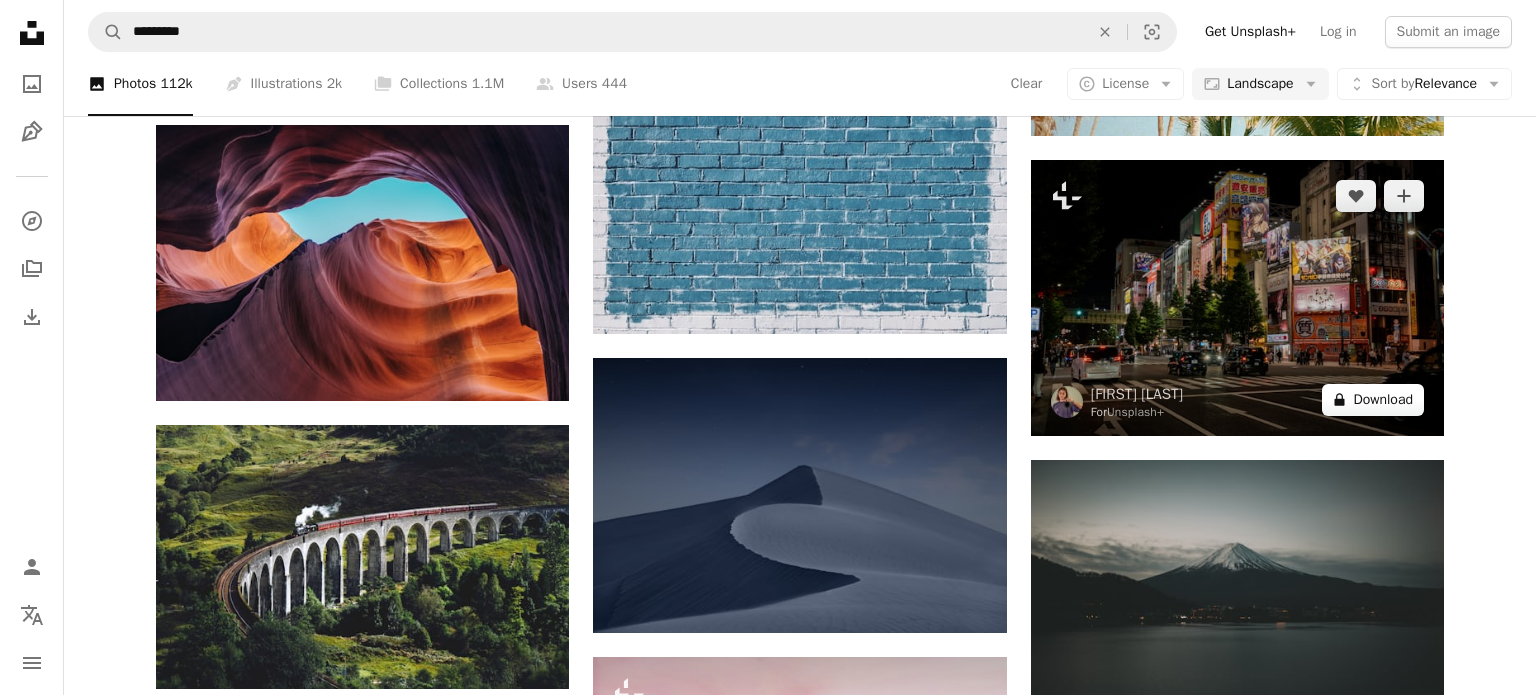 click on "An X shape Premium, ready to use images. Get unlimited access. A plus sign Members-only content added monthly A plus sign Unlimited royalty-free downloads A plus sign Illustrations  New A plus sign Enhanced legal protections yearly 65%  off monthly $20   $7 USD per month * Get  Unsplash+ * When paid annually, billed upfront  $84 Taxes where applicable. Renews automatically. Cancel anytime." at bounding box center [768, 4194] 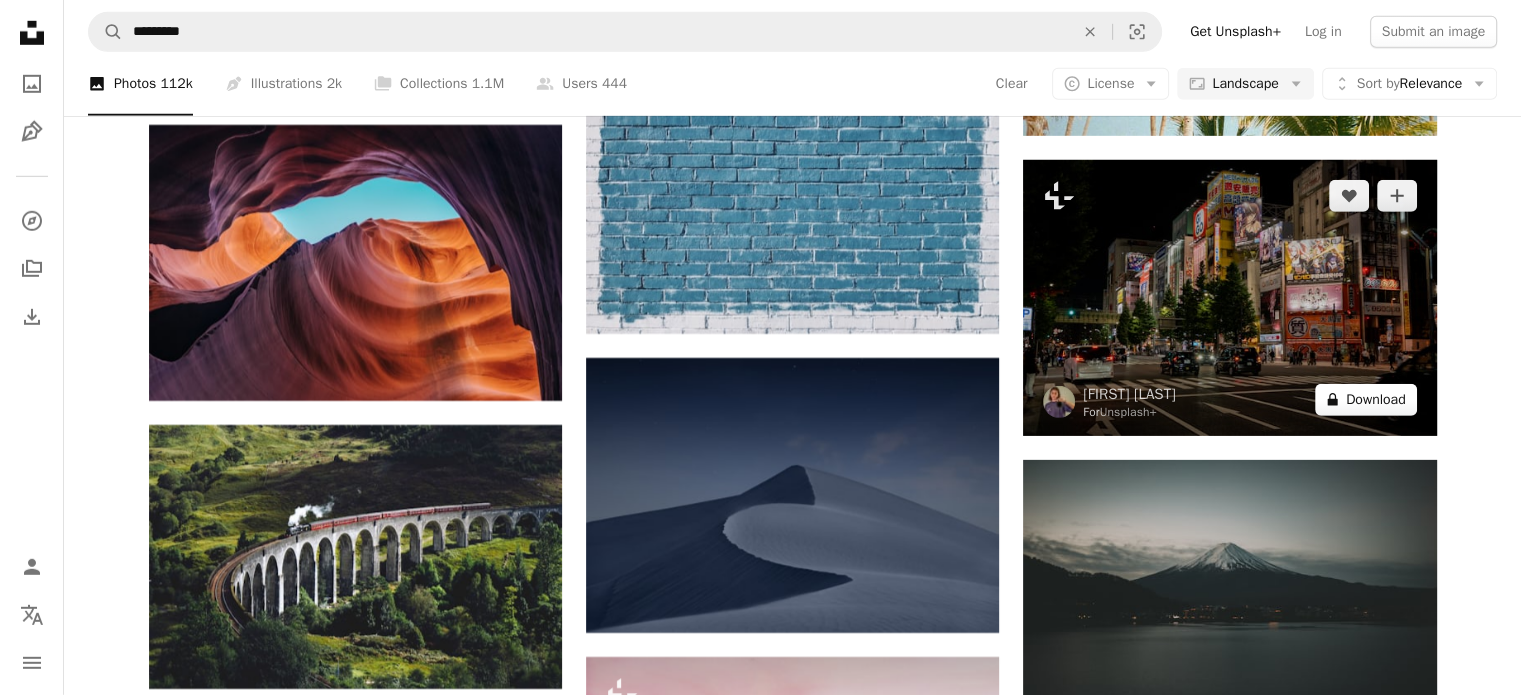 click on "A lock   Download" at bounding box center (1366, 400) 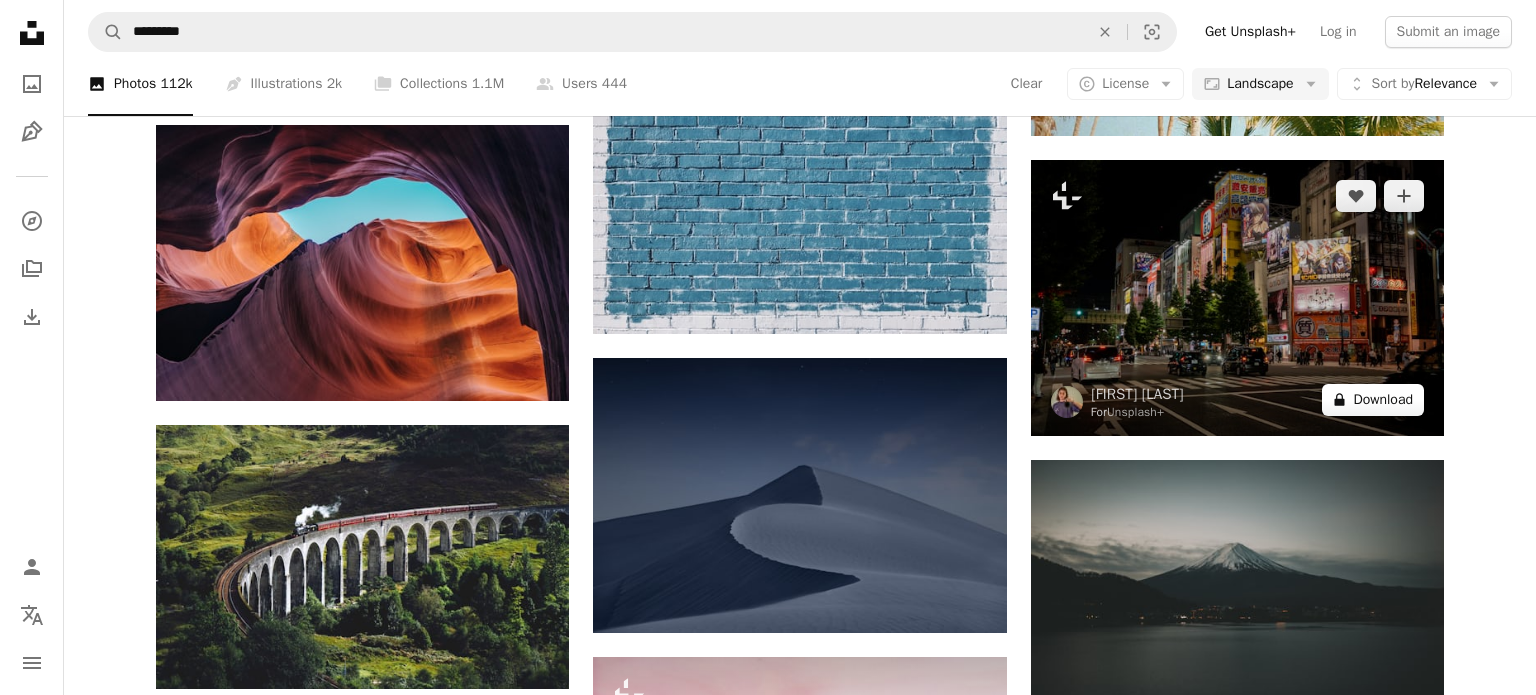 click on "An X shape Premium, ready to use images. Get unlimited access. A plus sign Members-only content added monthly A plus sign Unlimited royalty-free downloads A plus sign Illustrations  New A plus sign Enhanced legal protections yearly 65%  off monthly $20   $7 USD per month * Get  Unsplash+ * When paid annually, billed upfront  $84 Taxes where applicable. Renews automatically. Cancel anytime." at bounding box center [768, 4194] 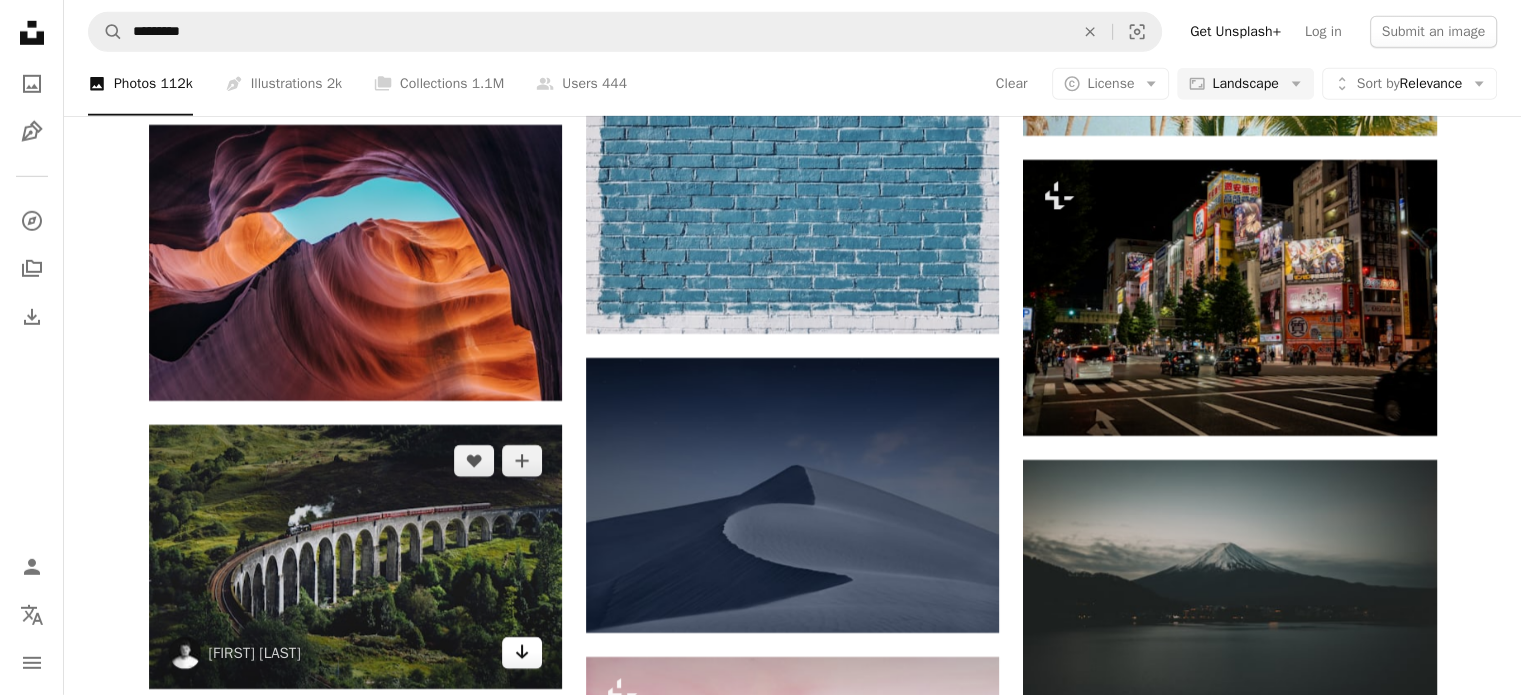 click on "Arrow pointing down" 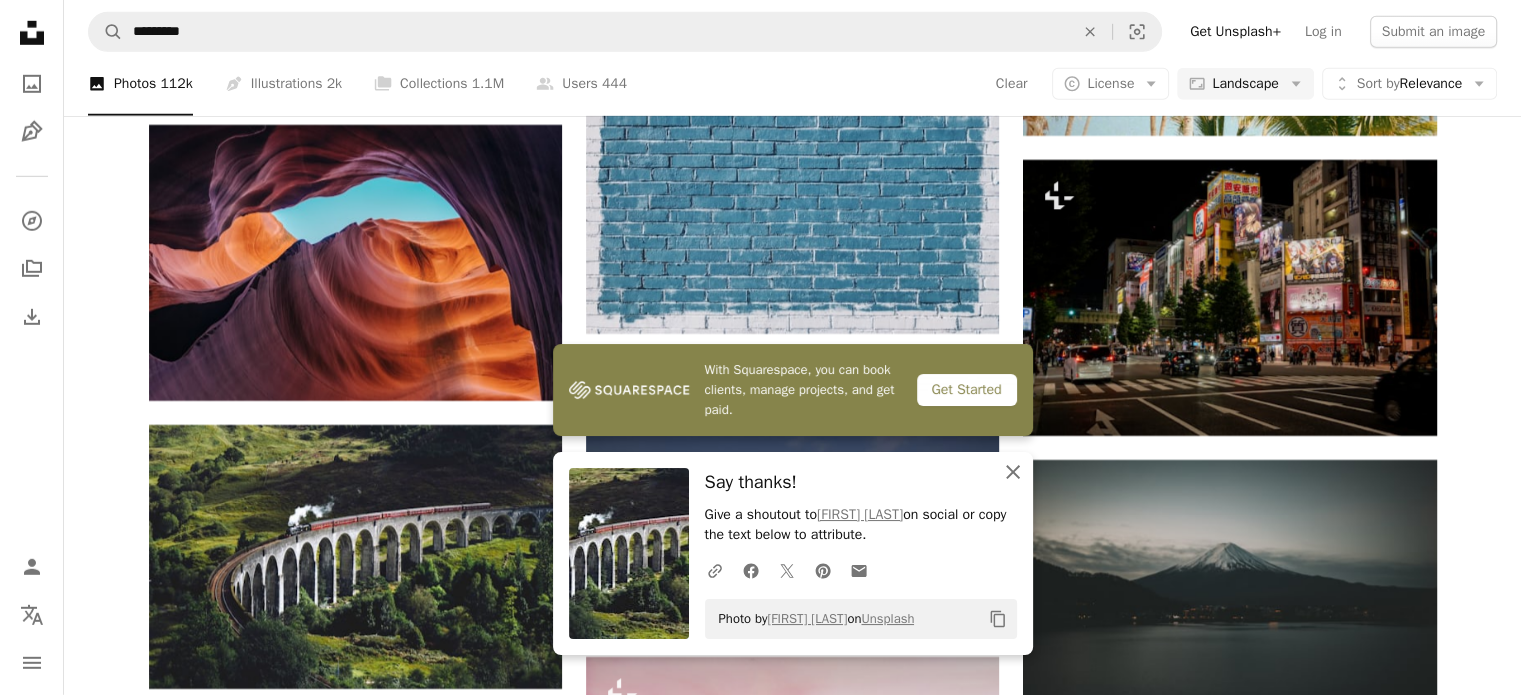 click 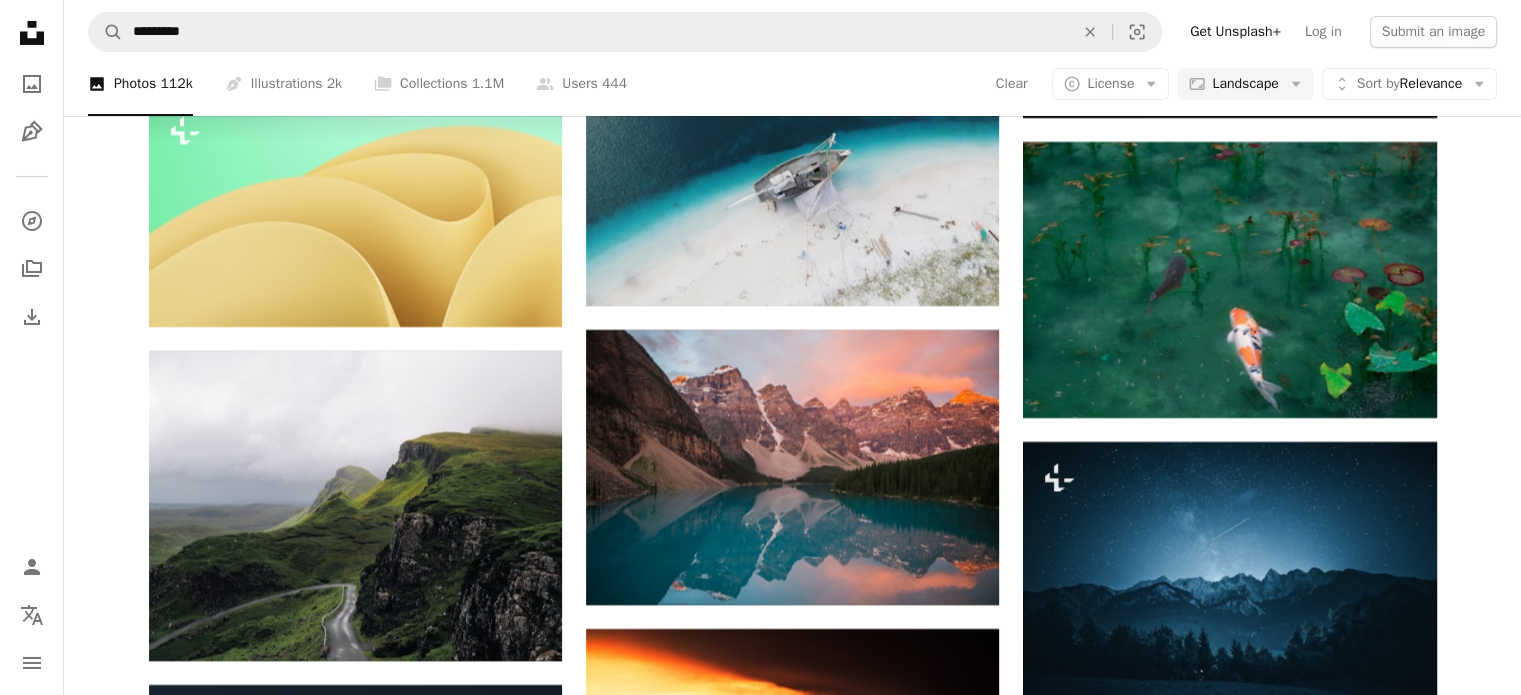 scroll, scrollTop: 6139, scrollLeft: 0, axis: vertical 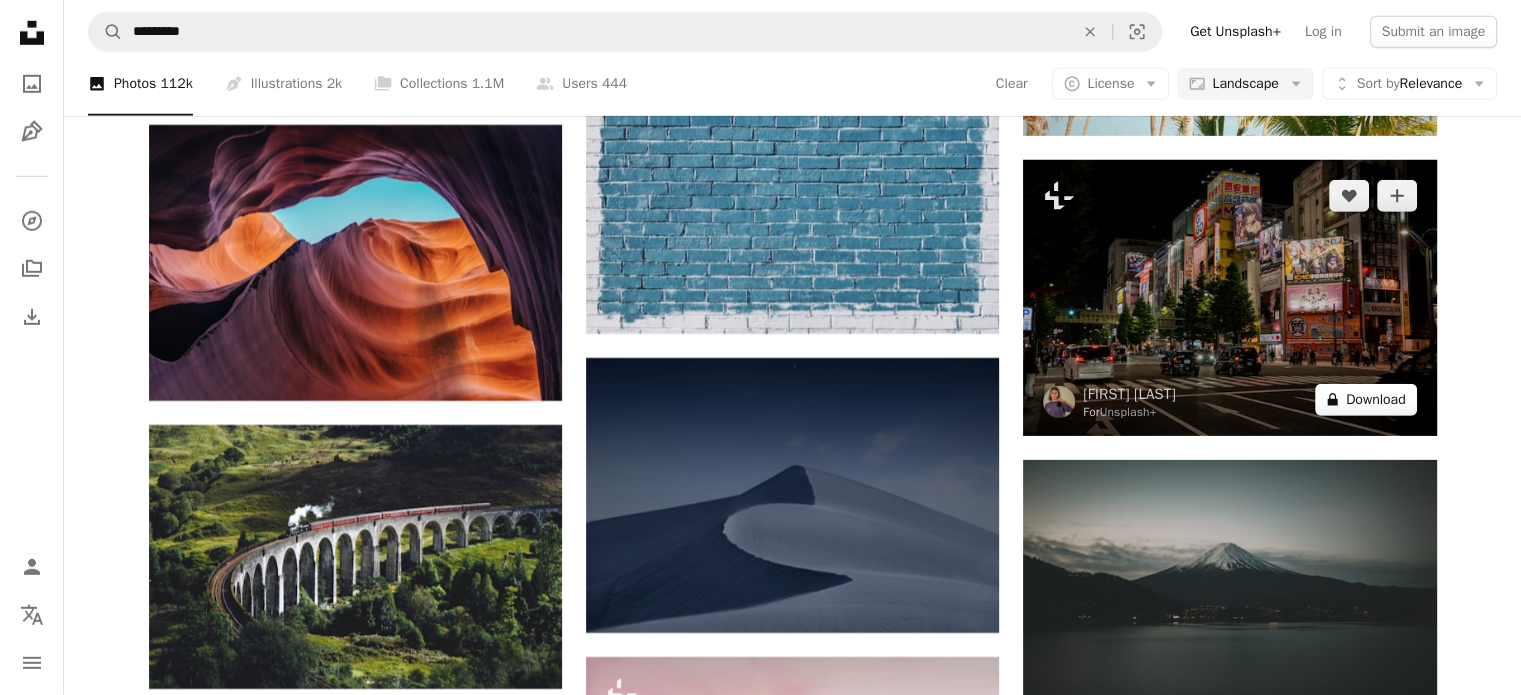 click 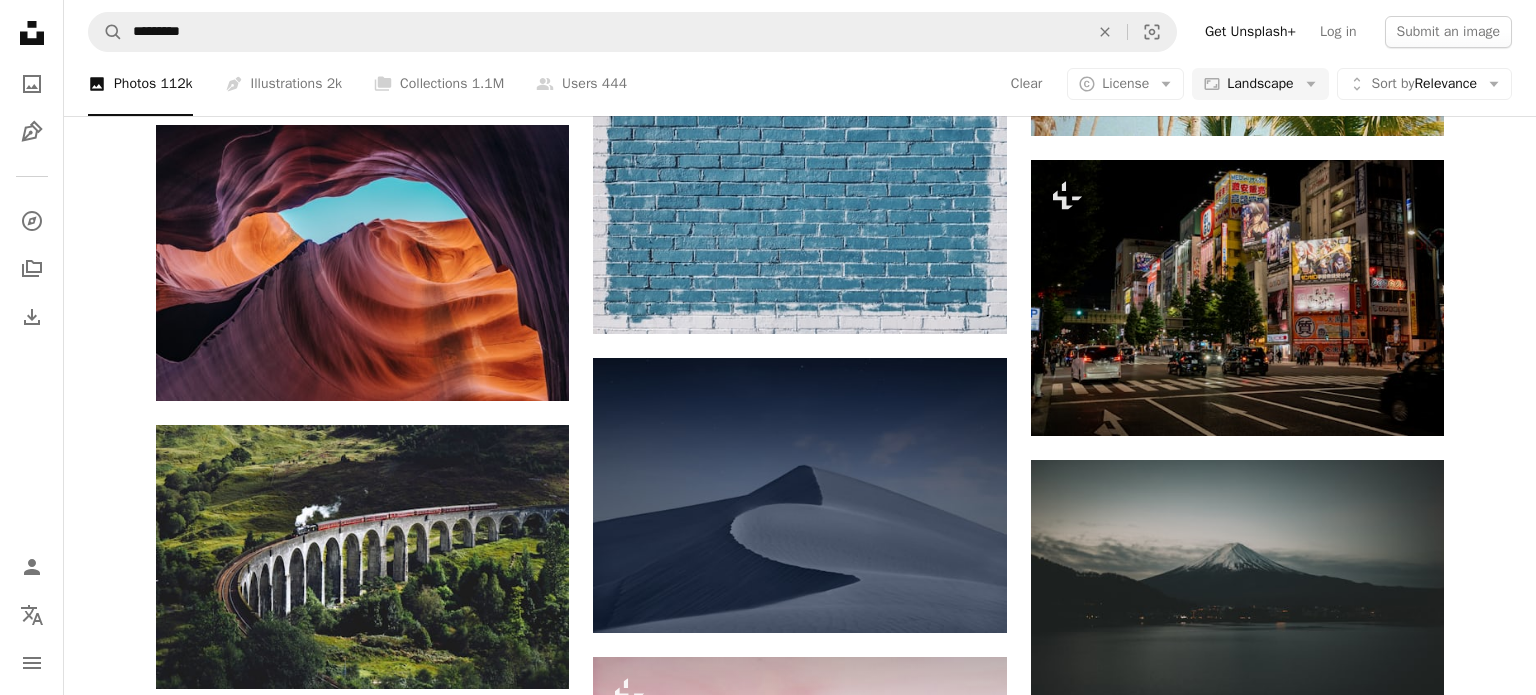 click on "An X shape Premium, ready to use images. Get unlimited access. A plus sign Members-only content added monthly A plus sign Unlimited royalty-free downloads A plus sign Illustrations  New A plus sign Enhanced legal protections yearly 65%  off monthly $20   $7 USD per month * Get  Unsplash+ * When paid annually, billed upfront  $84 Taxes where applicable. Renews automatically. Cancel anytime." at bounding box center (768, 6072) 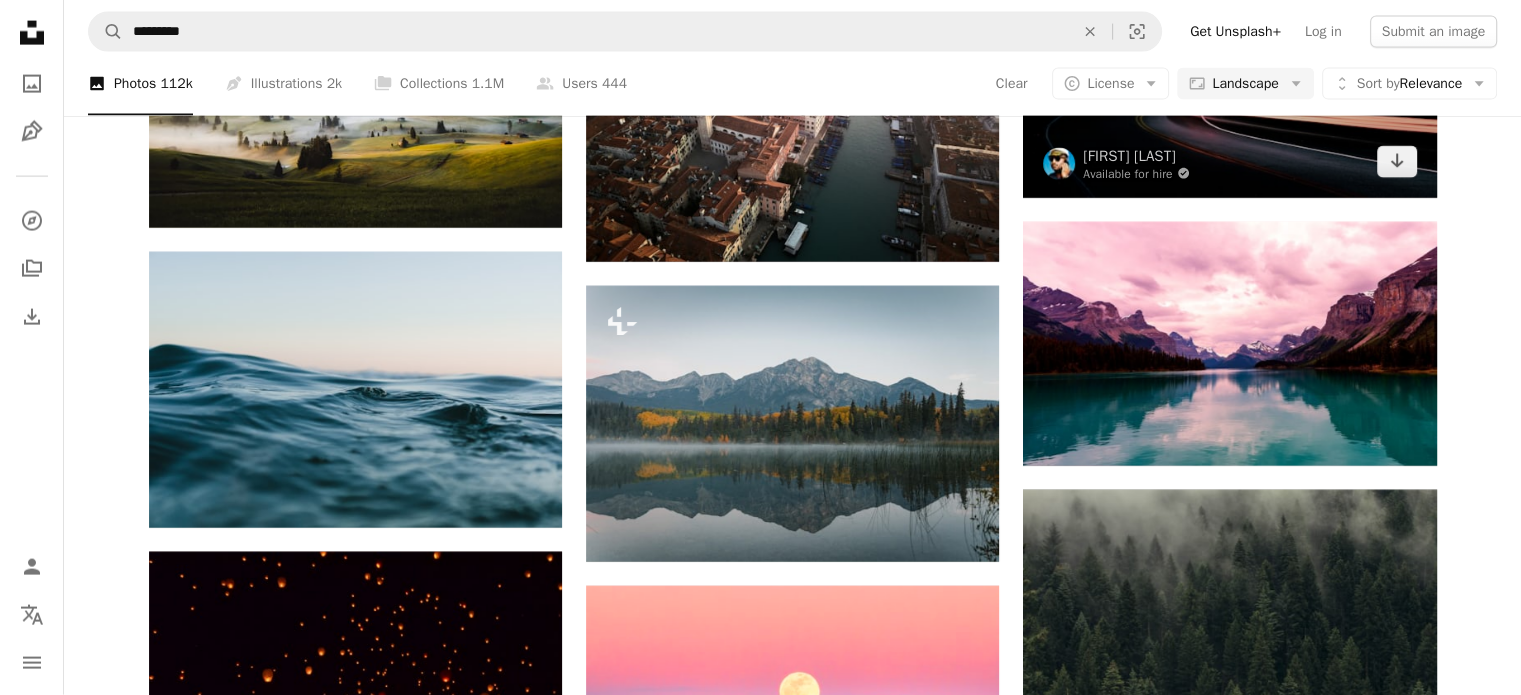 scroll, scrollTop: 12831, scrollLeft: 0, axis: vertical 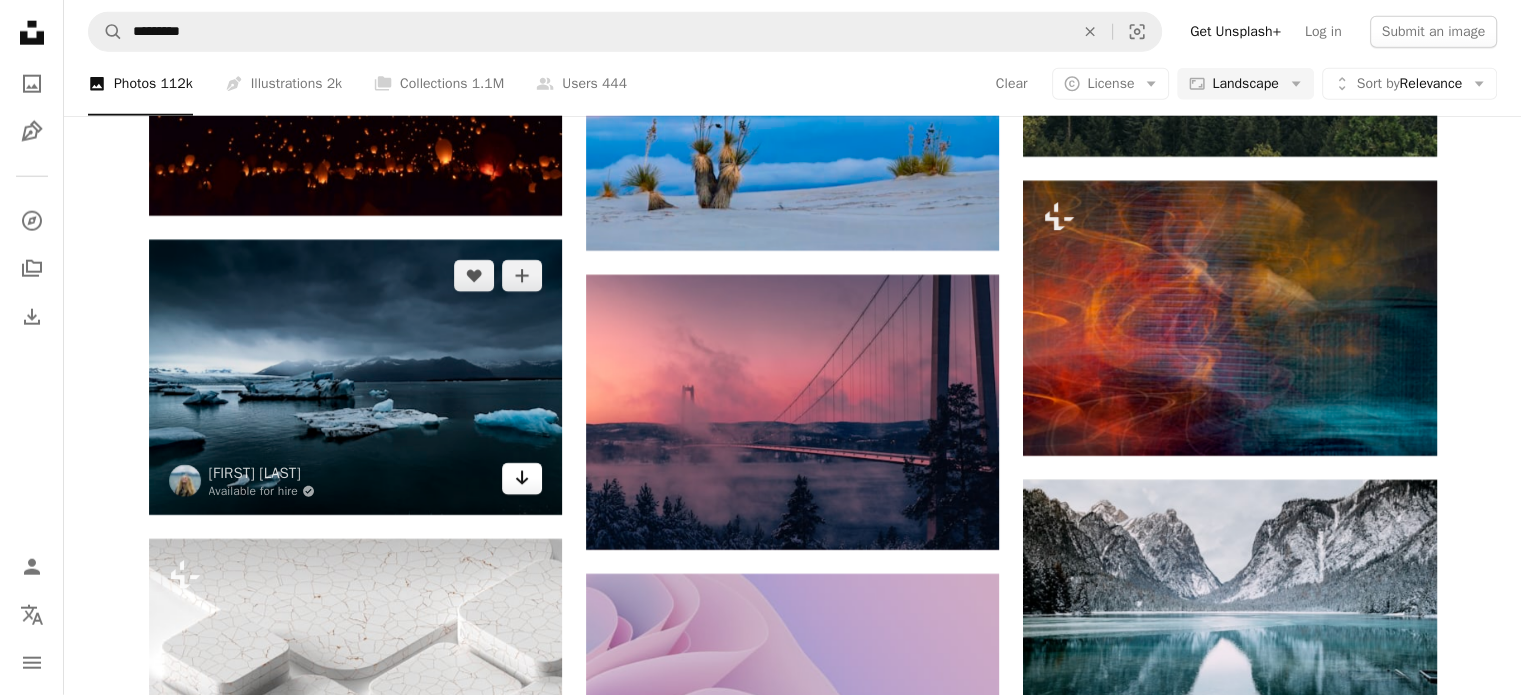 click on "Arrow pointing down" at bounding box center (522, 479) 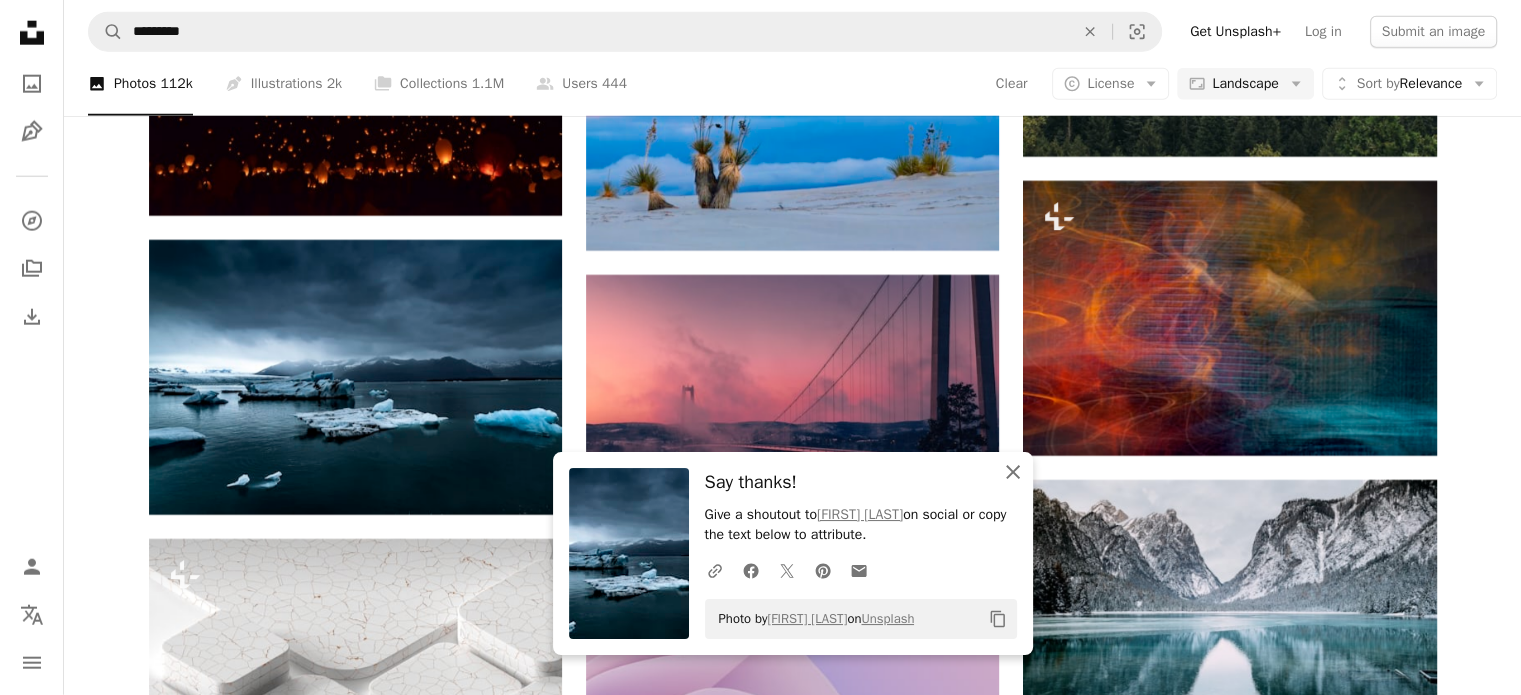 click 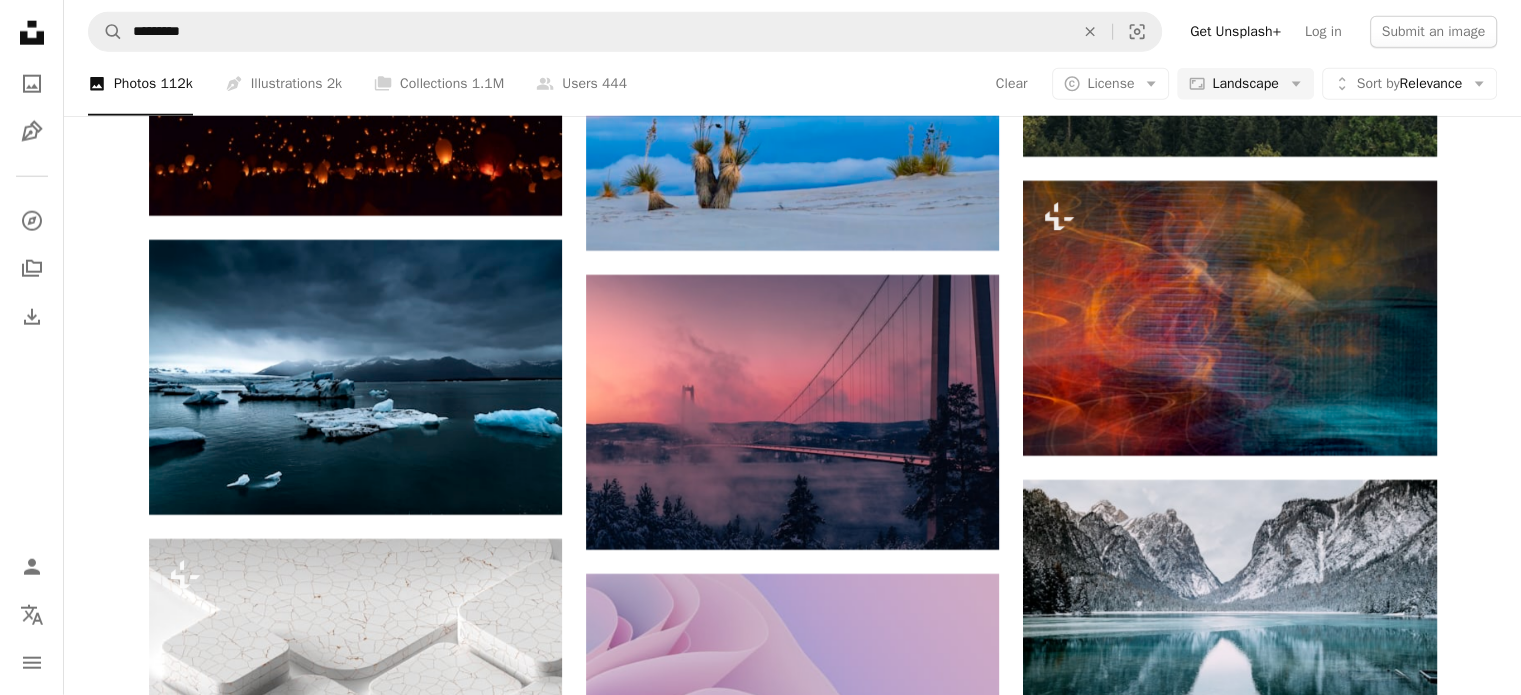 scroll, scrollTop: 13439, scrollLeft: 0, axis: vertical 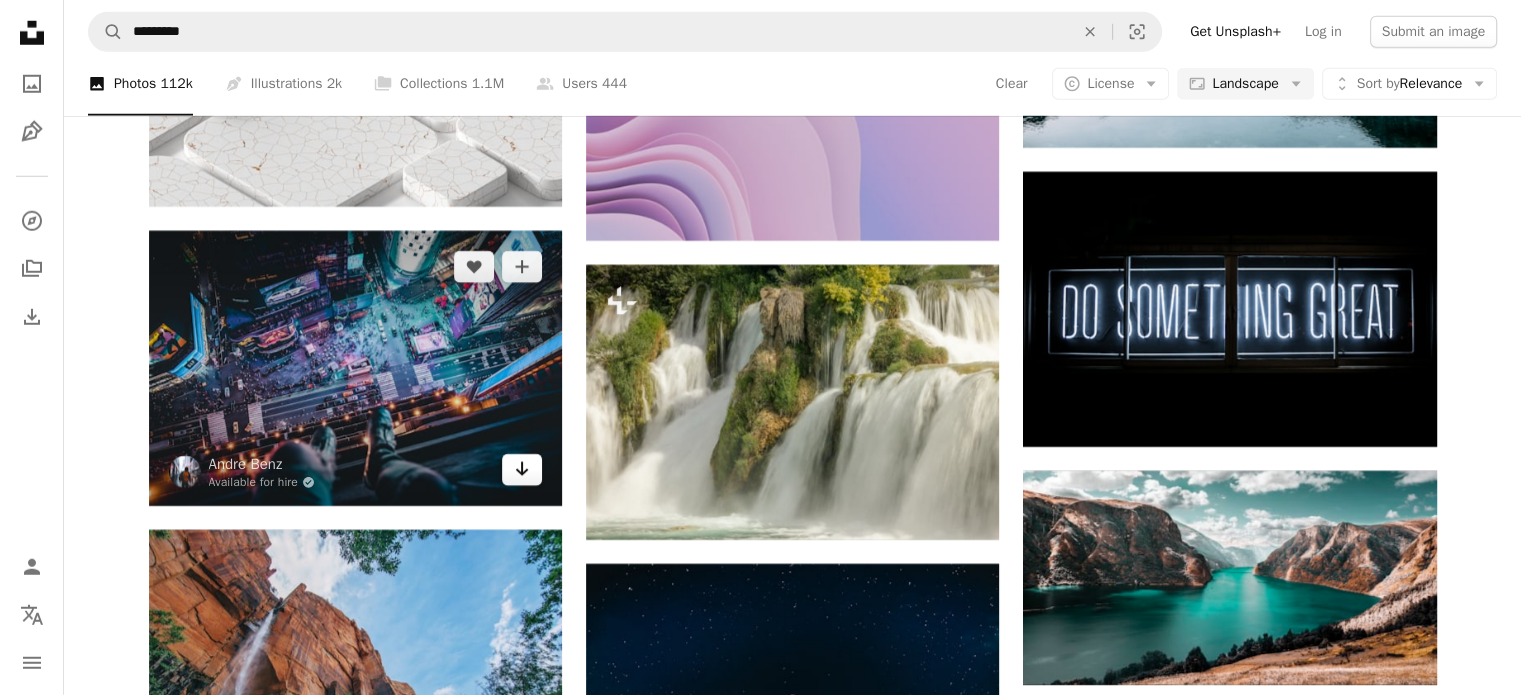 click 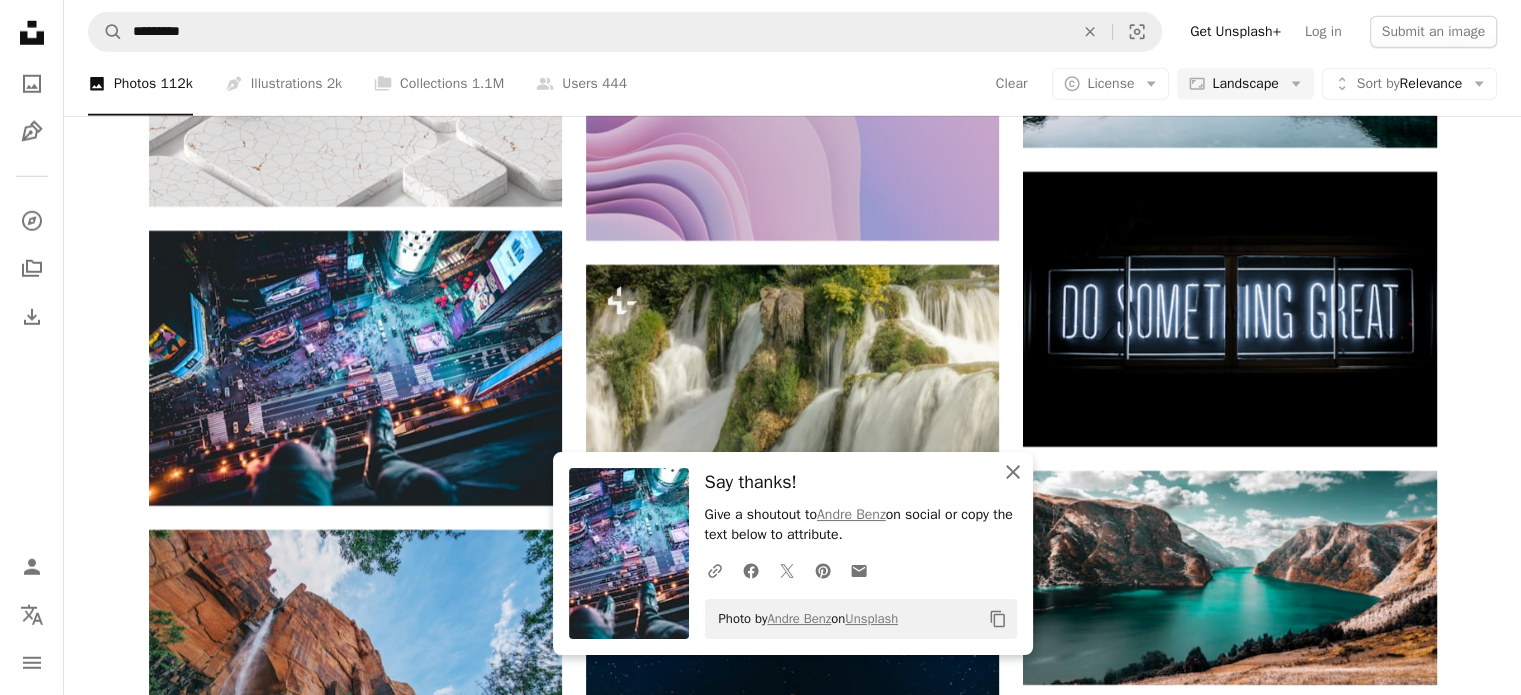 click on "An X shape" 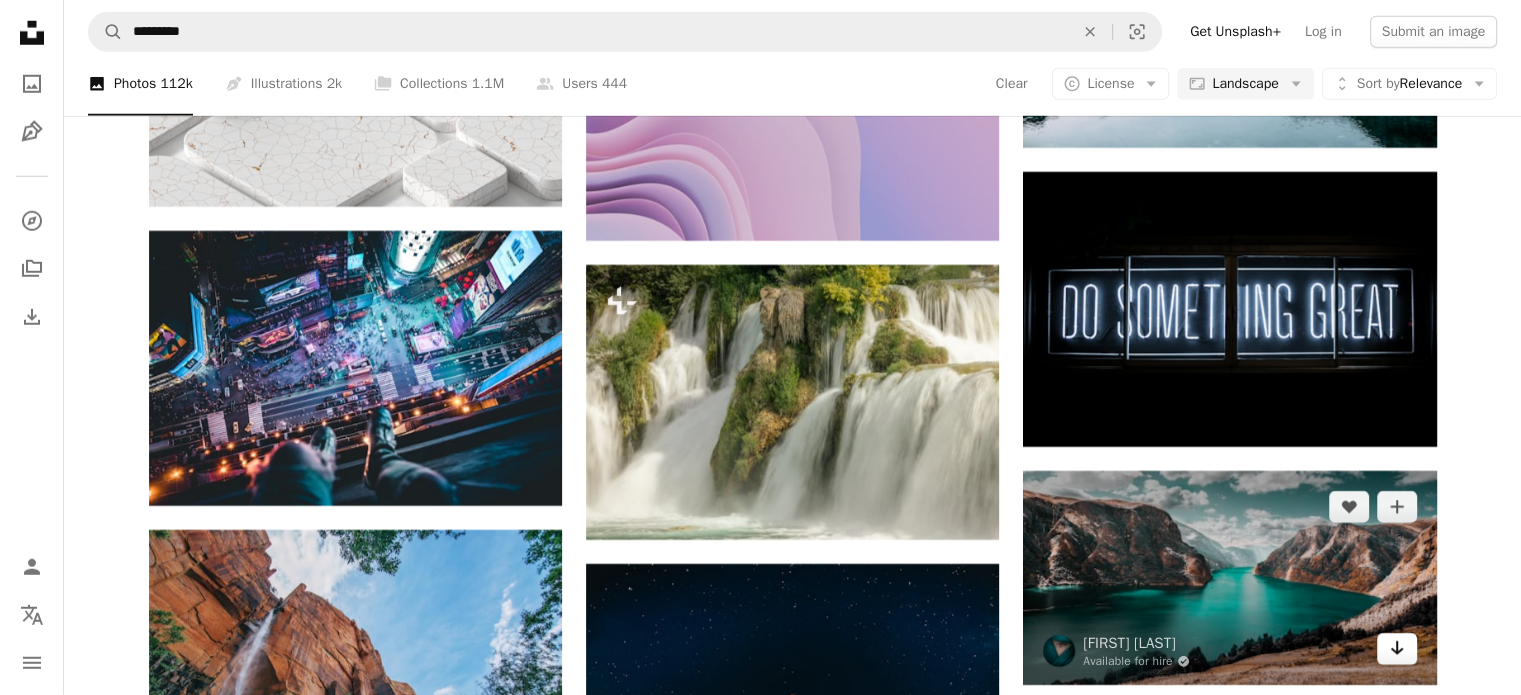 click on "Arrow pointing down" 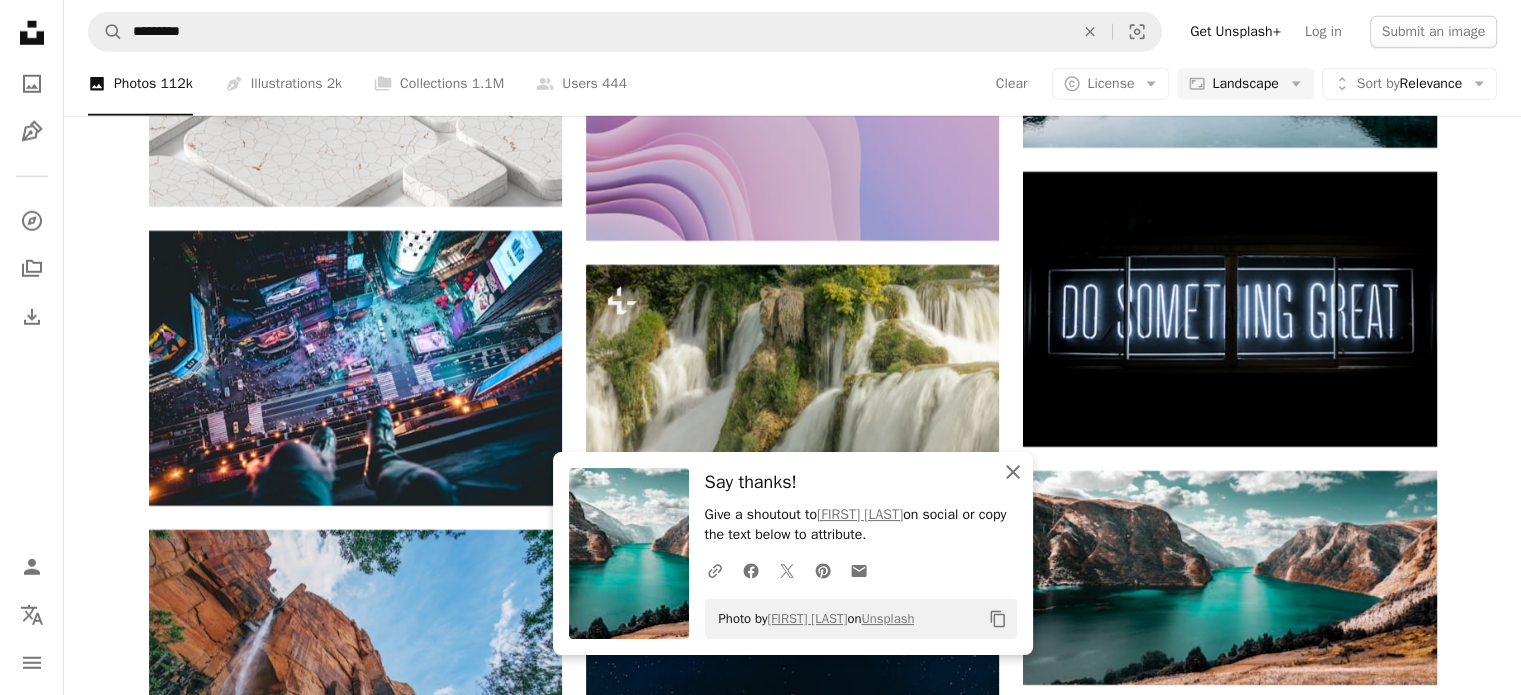 click 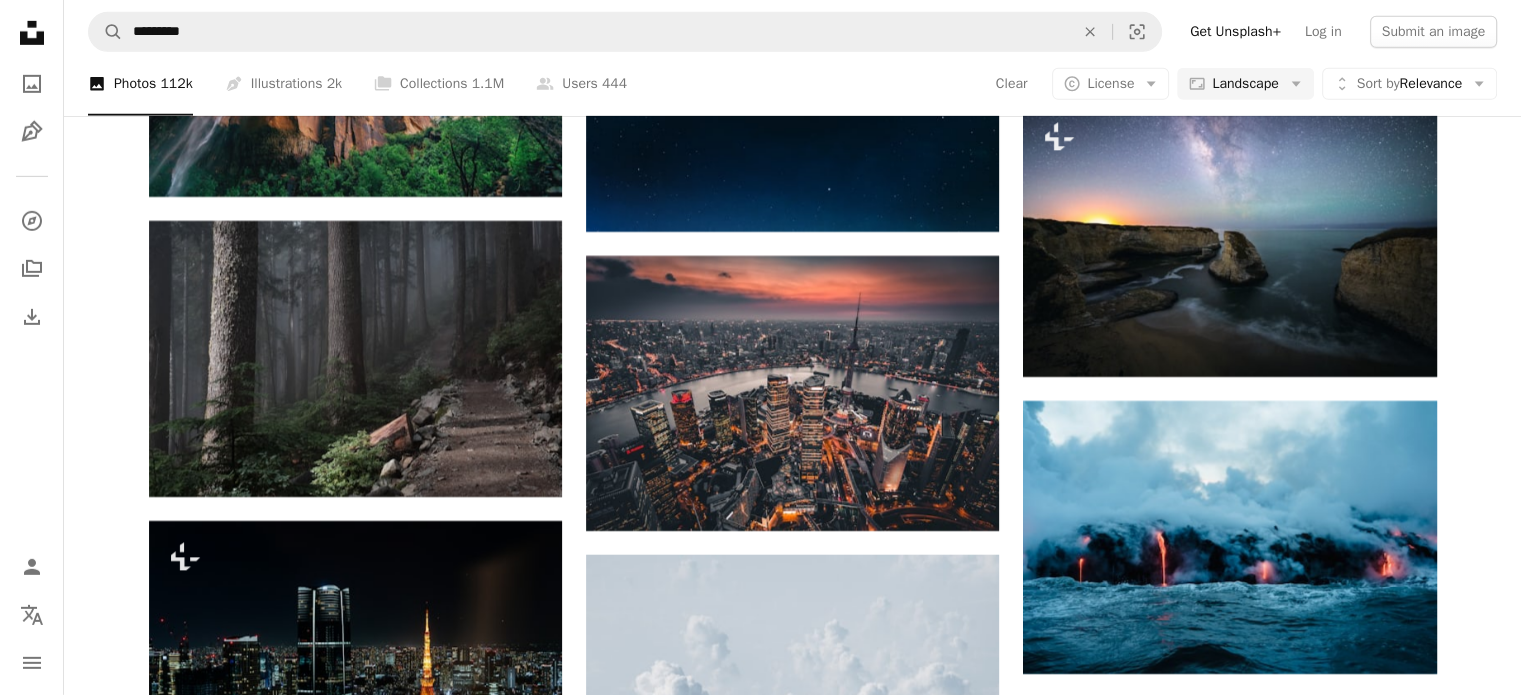 scroll, scrollTop: 14656, scrollLeft: 0, axis: vertical 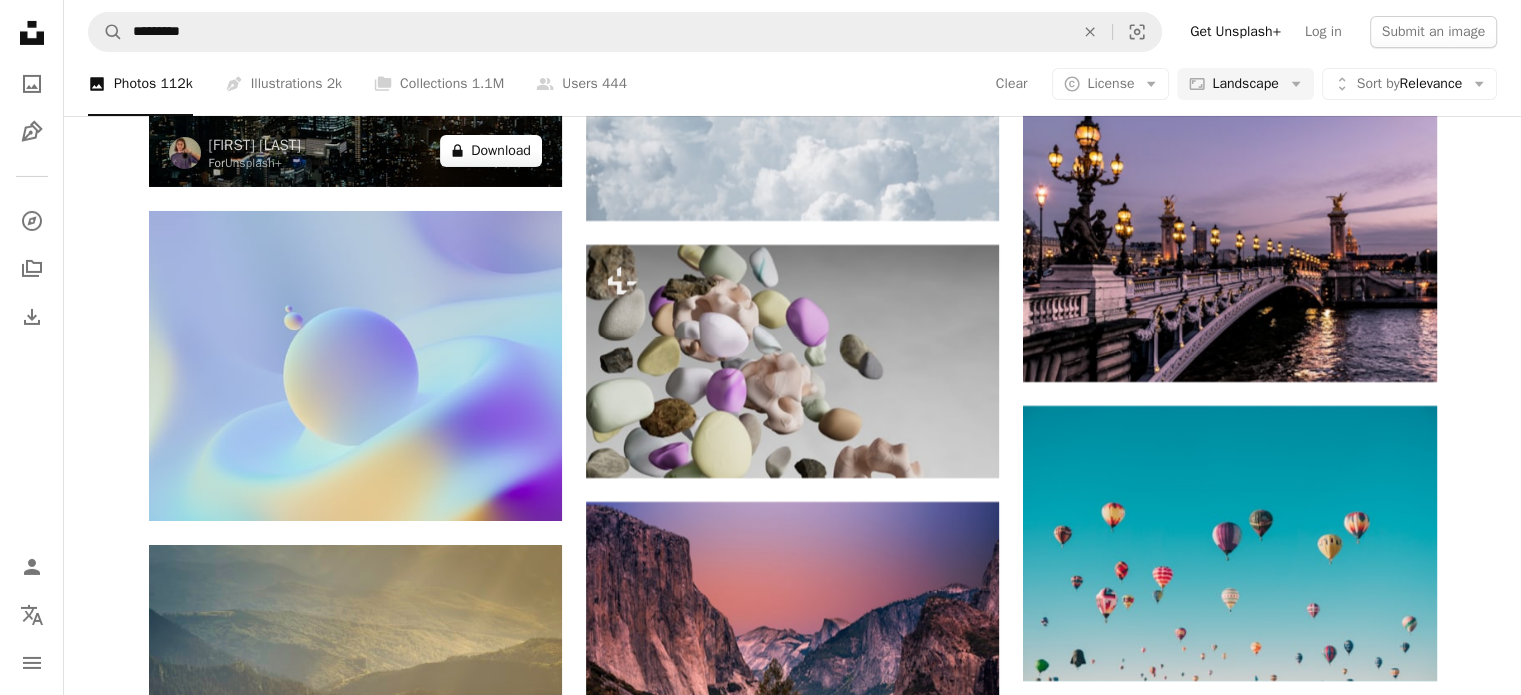 click on "A lock   Download" at bounding box center (491, 151) 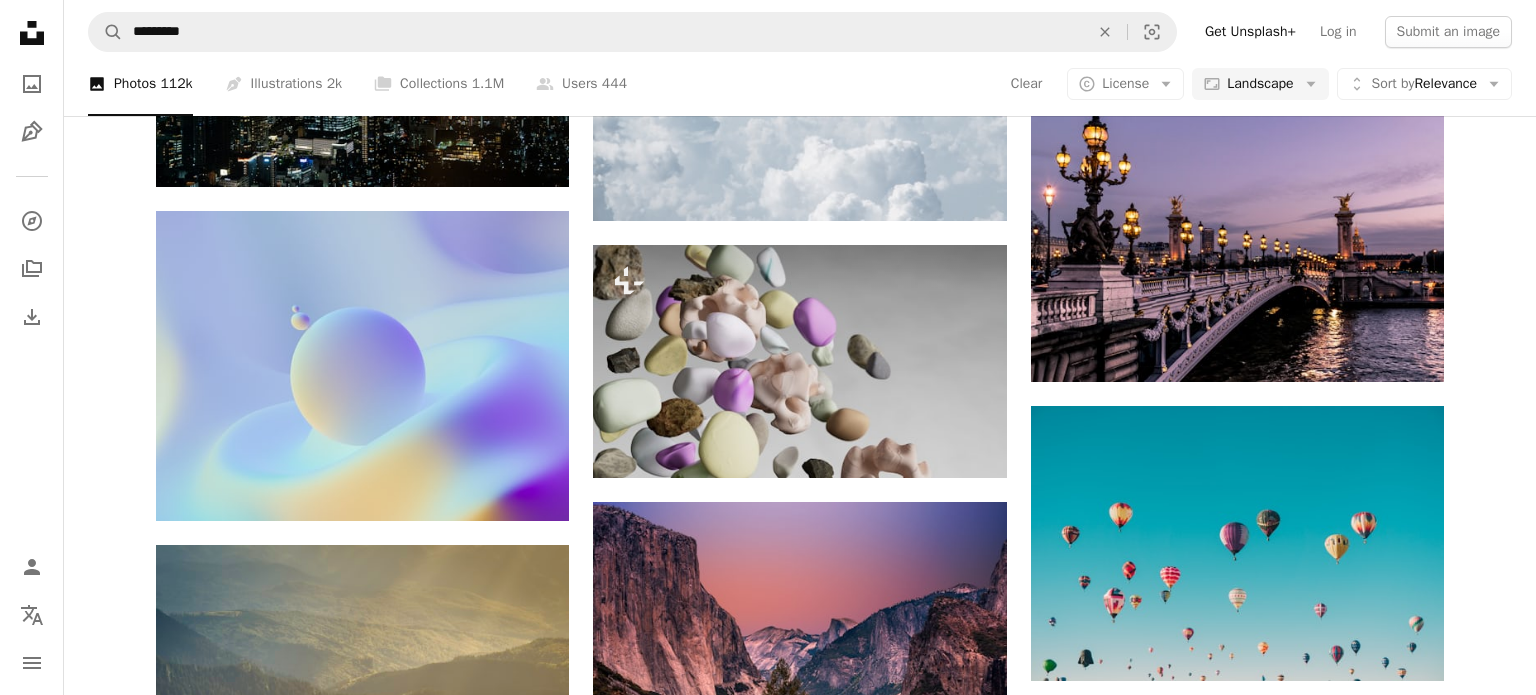 click on "An X shape Premium, ready to use images. Get unlimited access. A plus sign Members-only content added monthly A plus sign Unlimited royalty-free downloads A plus sign Illustrations  New A plus sign Enhanced legal protections yearly 65%  off monthly $20   $7 USD per month * Get  Unsplash+ * When paid annually, billed upfront  $84 Taxes where applicable. Renews automatically. Cancel anytime." at bounding box center [768, 3566] 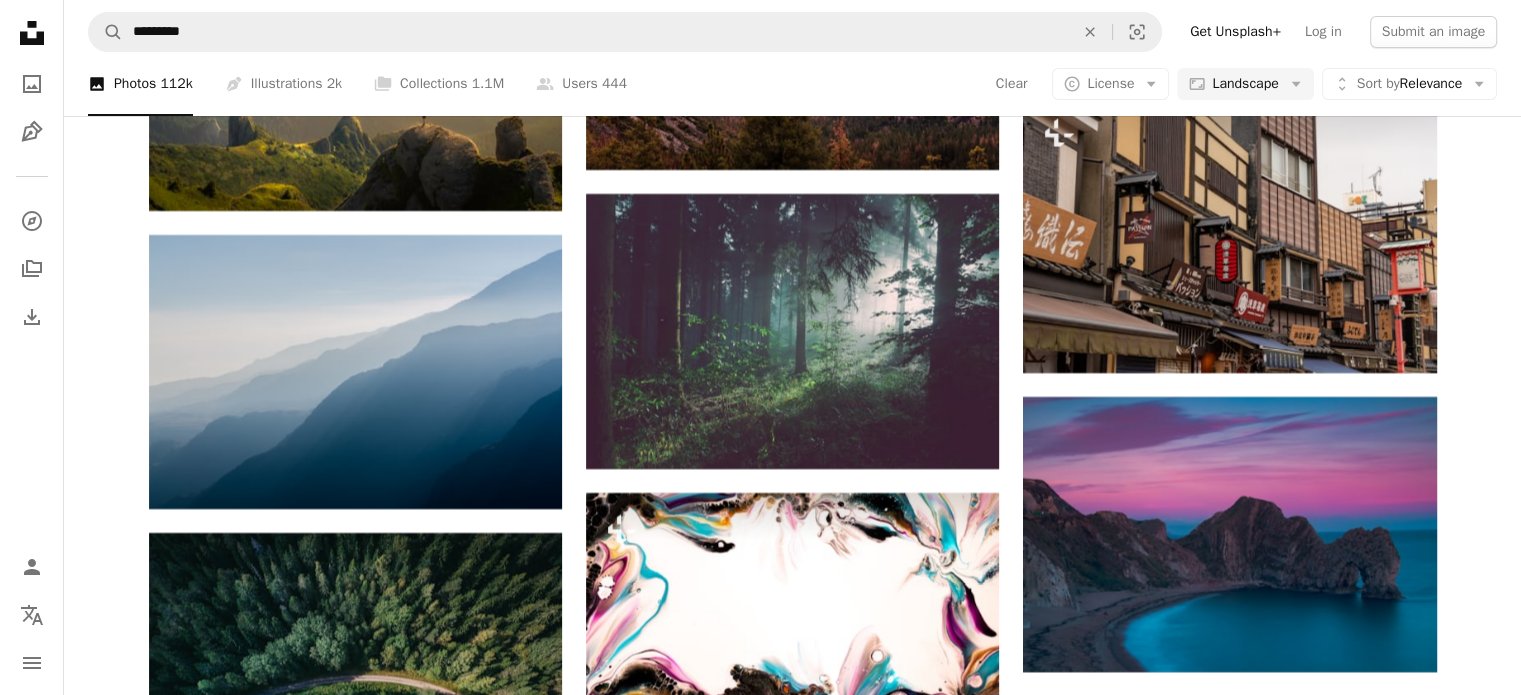 scroll, scrollTop: 15872, scrollLeft: 0, axis: vertical 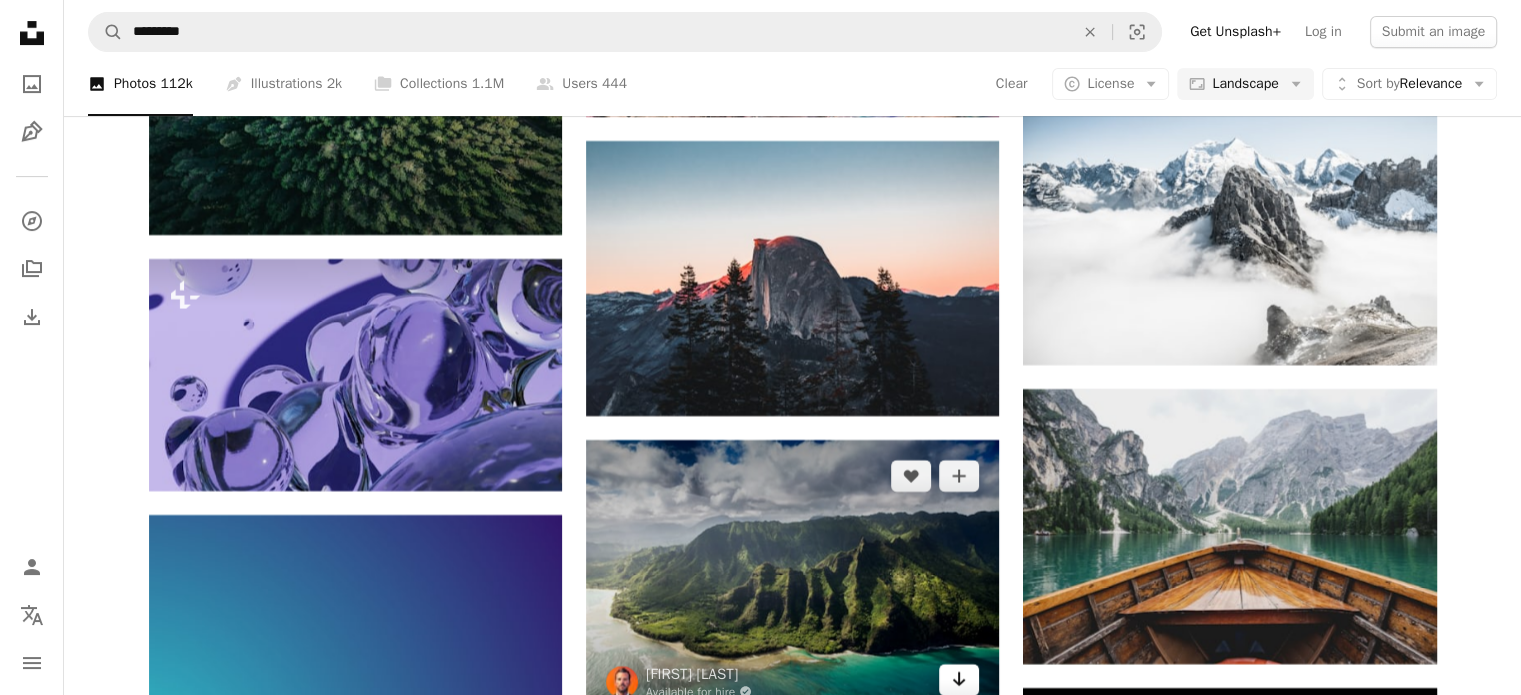 click 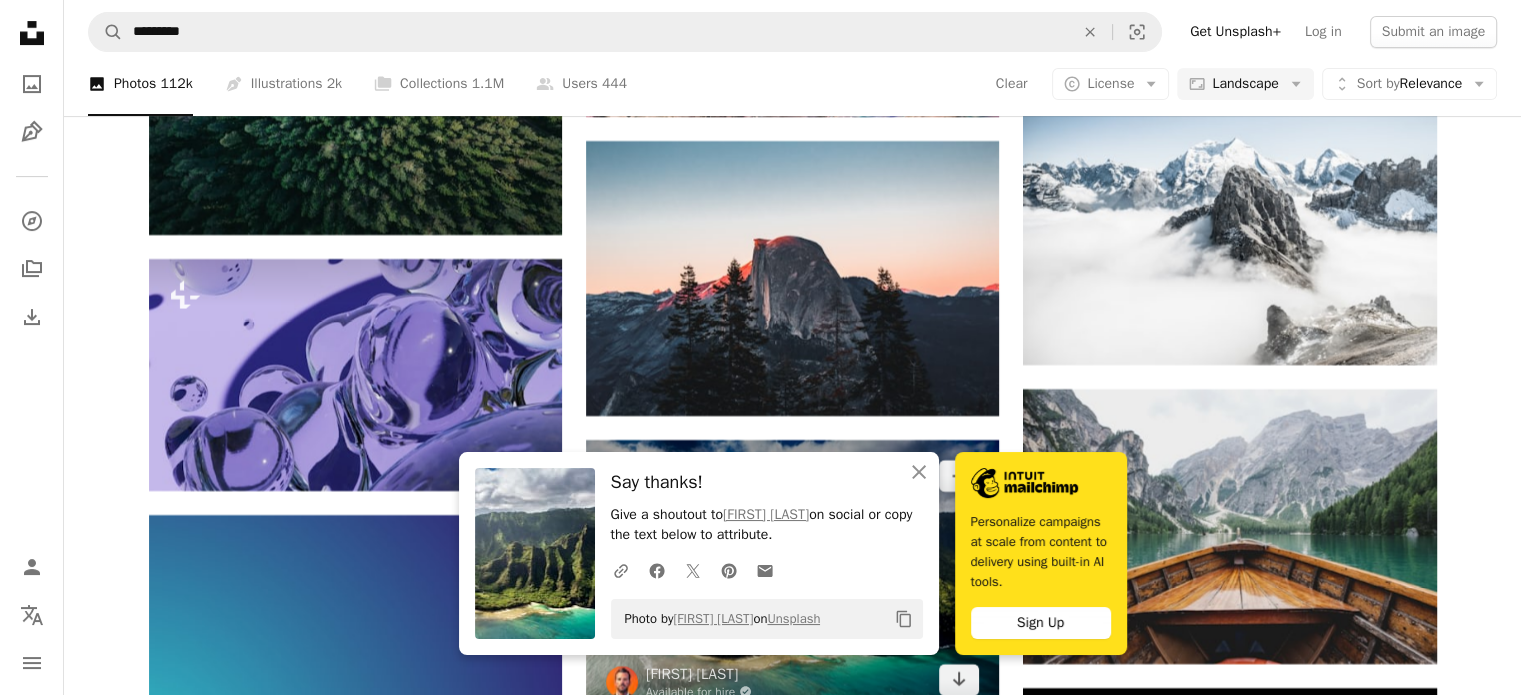 scroll, scrollTop: 16480, scrollLeft: 0, axis: vertical 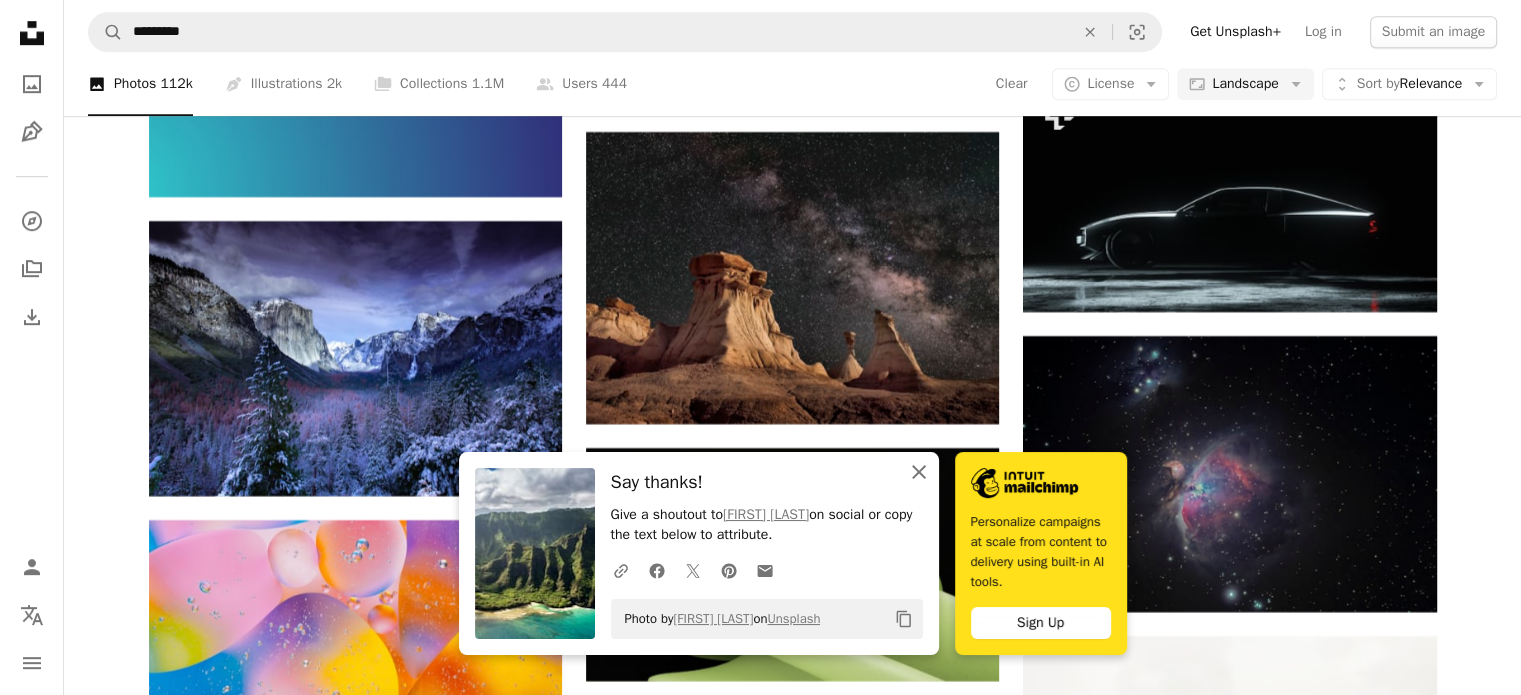 click 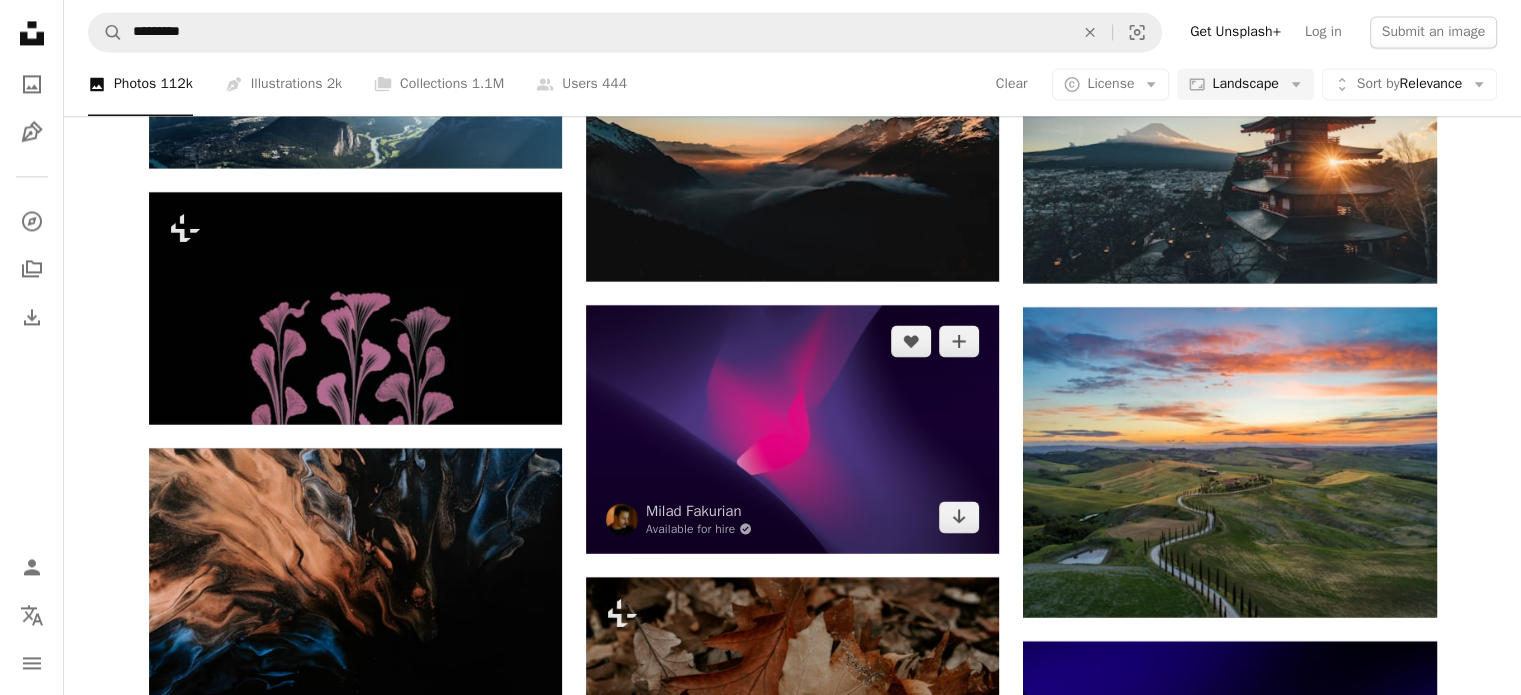 scroll, scrollTop: 18913, scrollLeft: 0, axis: vertical 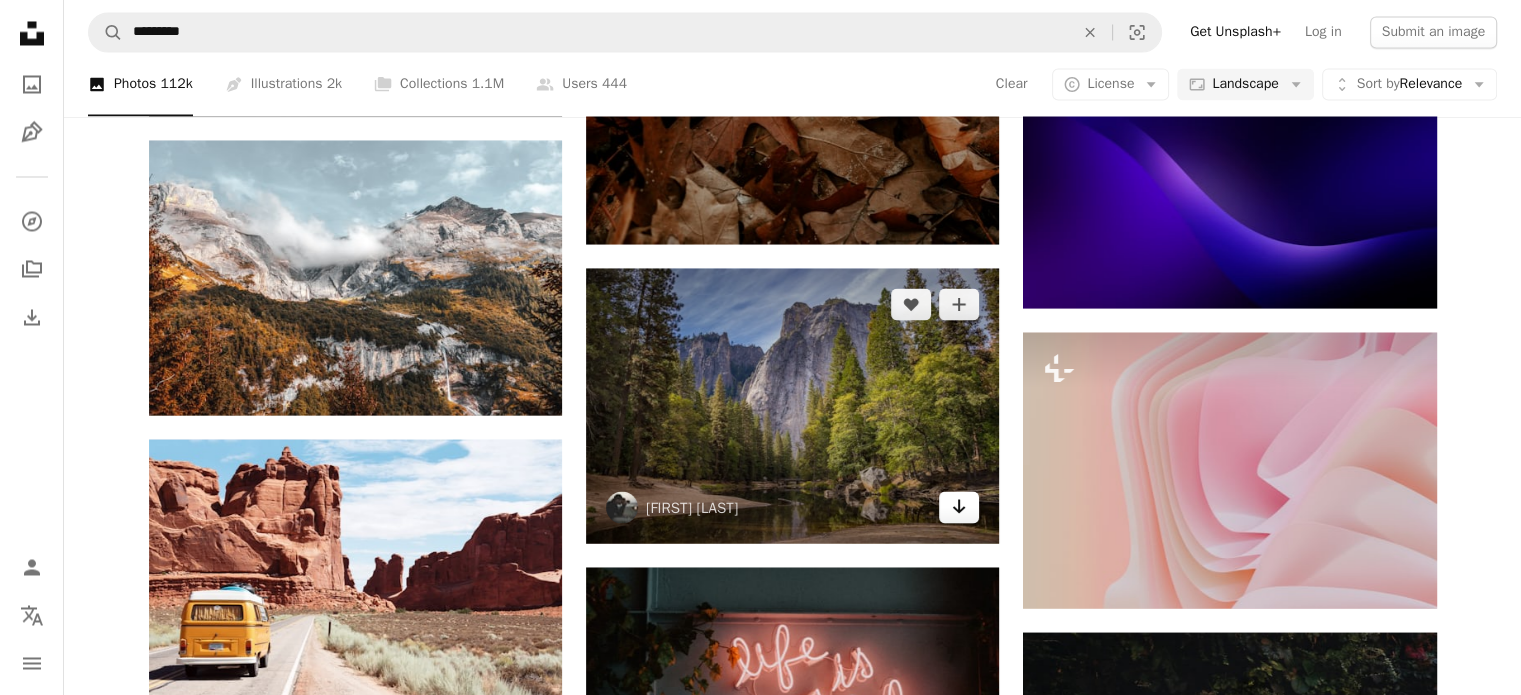 click on "Arrow pointing down" at bounding box center [959, 507] 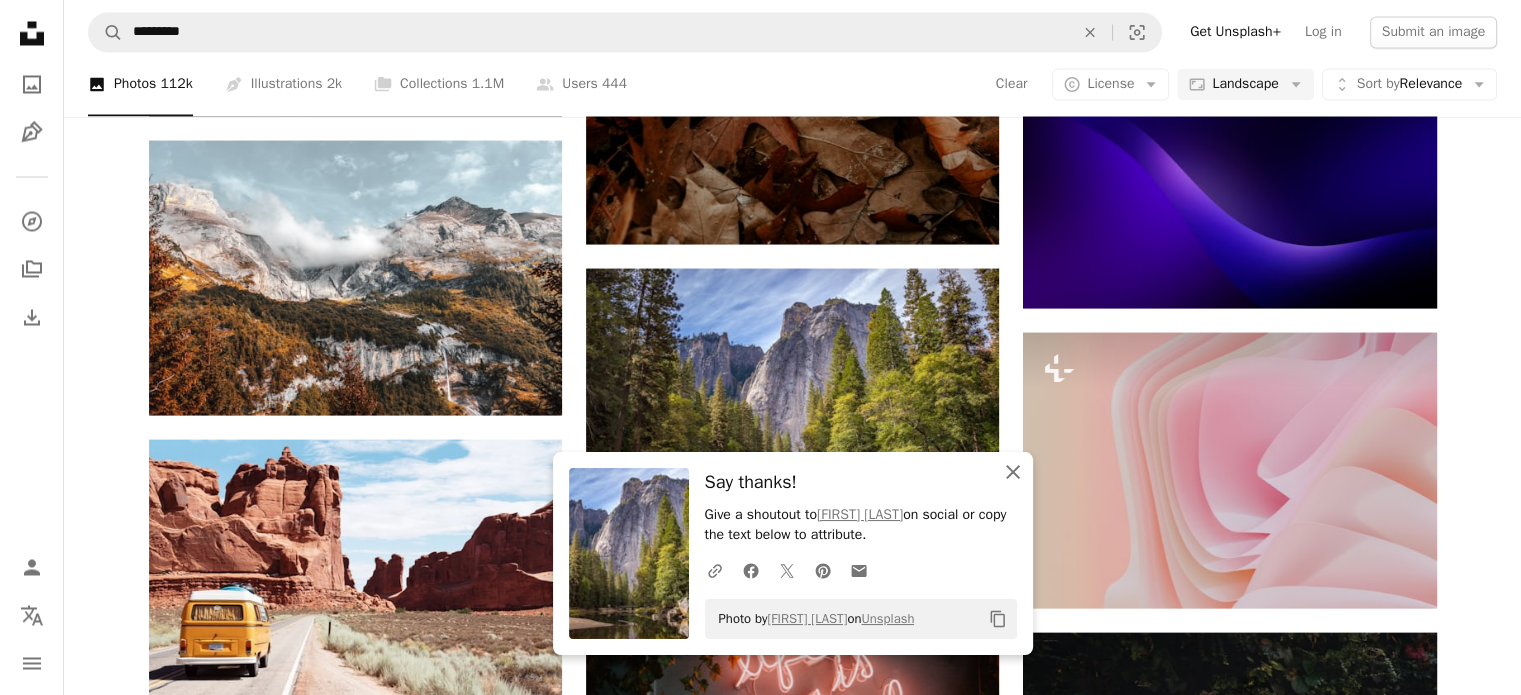 click 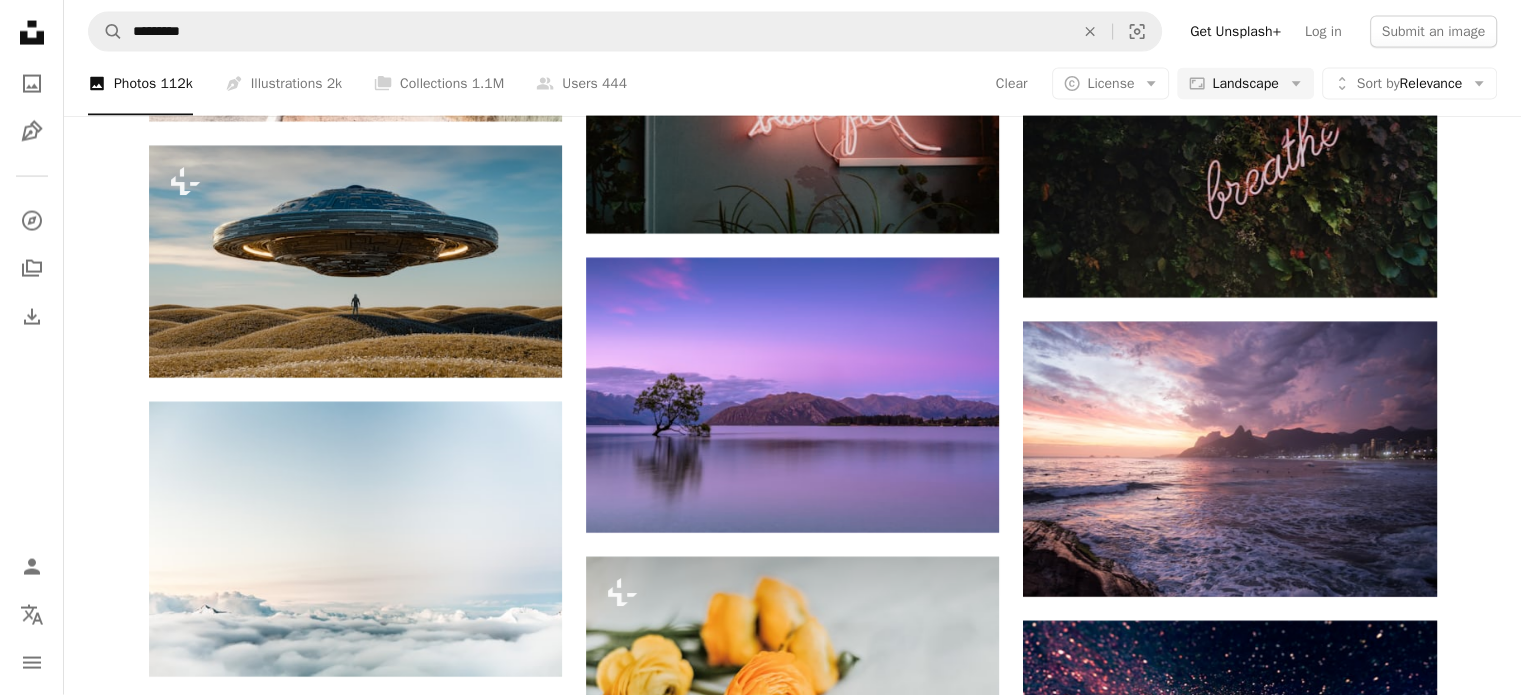 scroll, scrollTop: 20130, scrollLeft: 0, axis: vertical 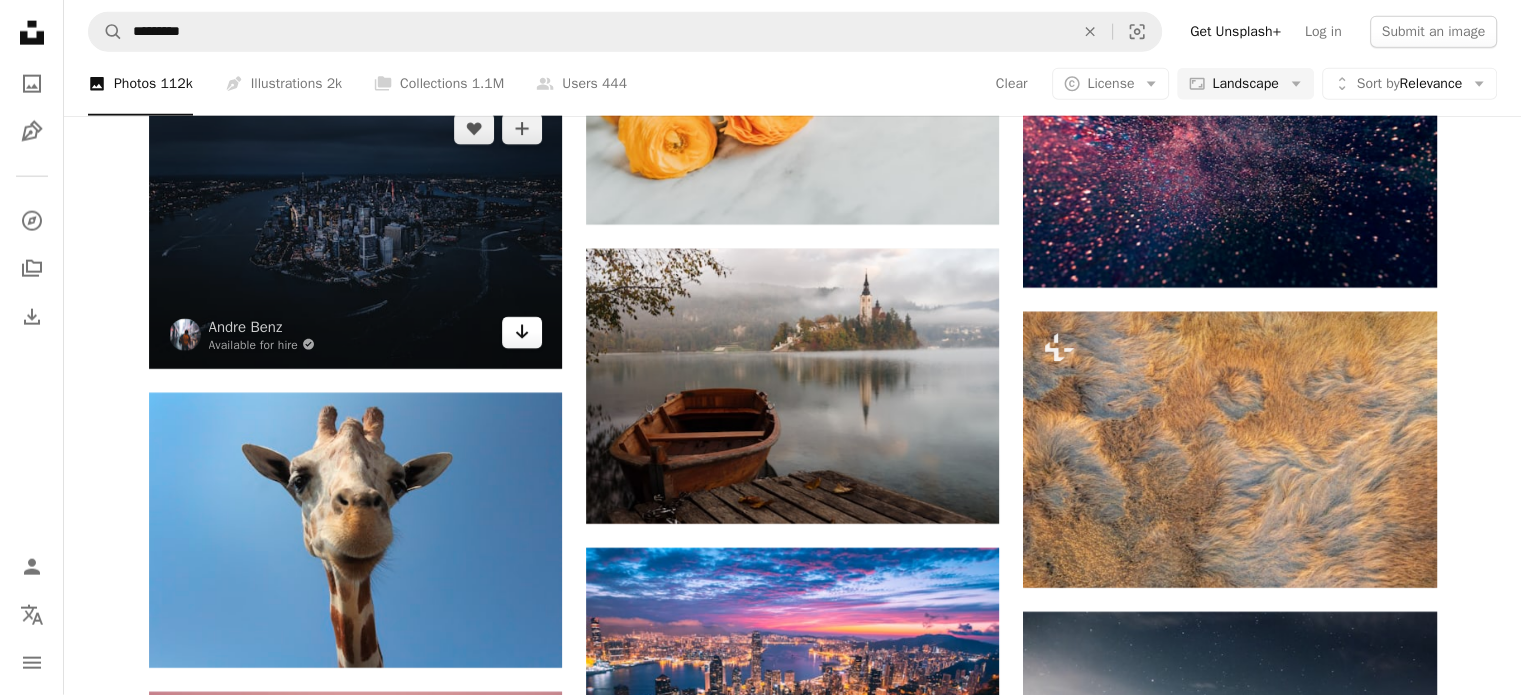 click on "Arrow pointing down" at bounding box center [522, 333] 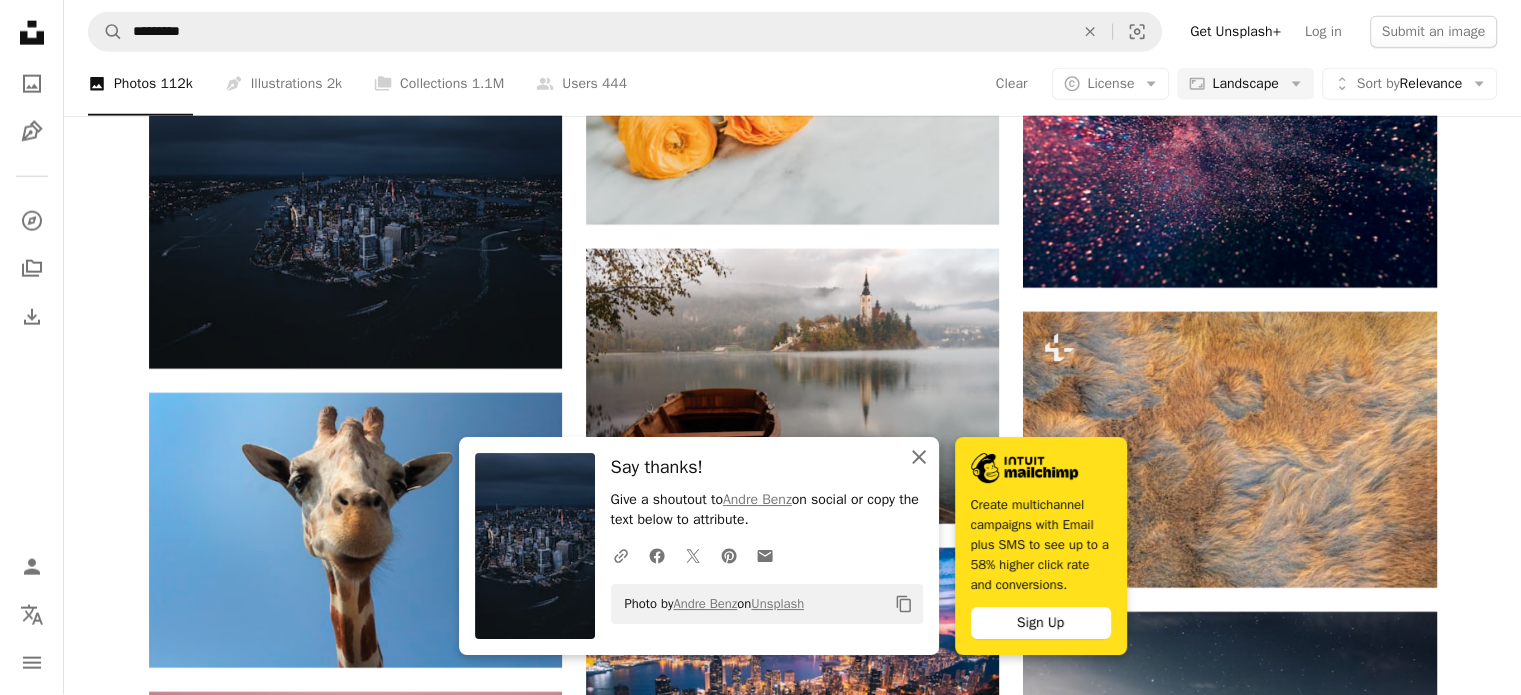 click on "An X shape" 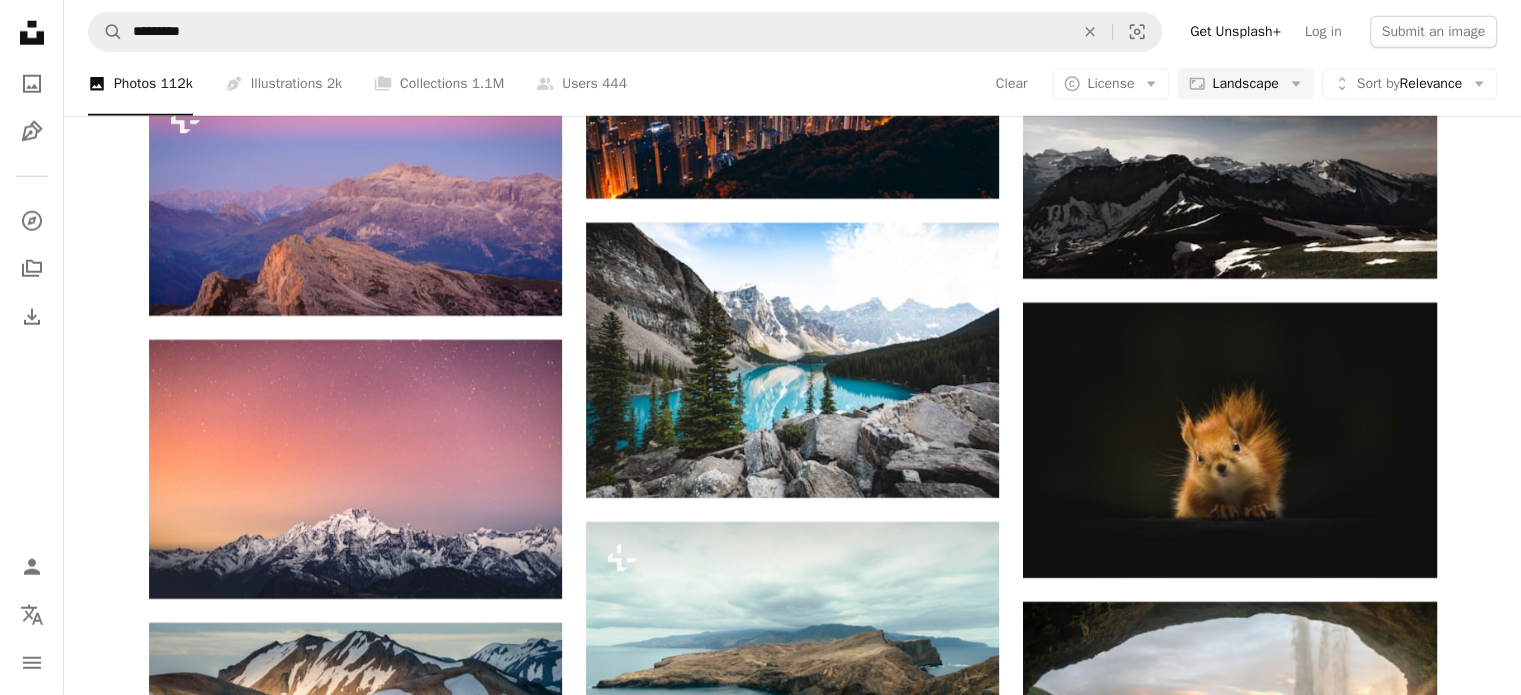 scroll, scrollTop: 20130, scrollLeft: 0, axis: vertical 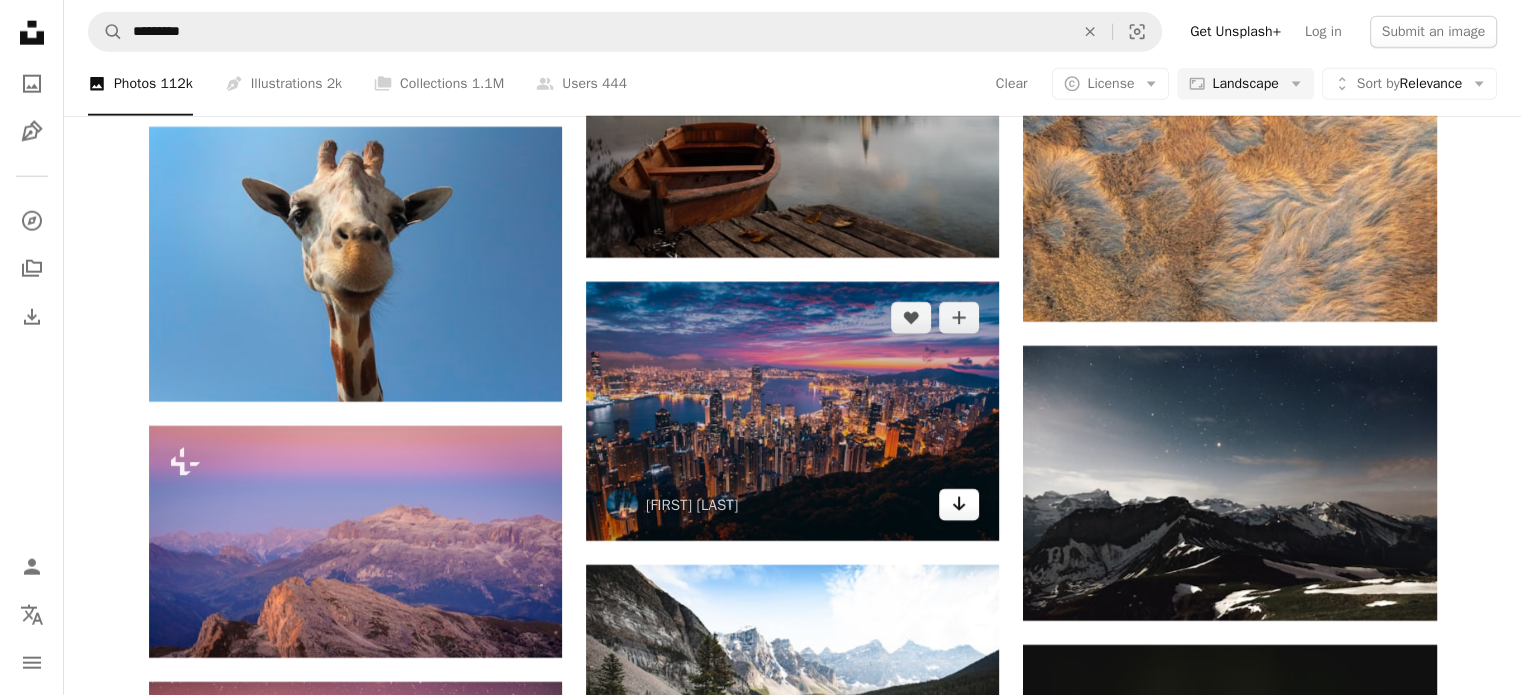 click on "Arrow pointing down" at bounding box center [959, 505] 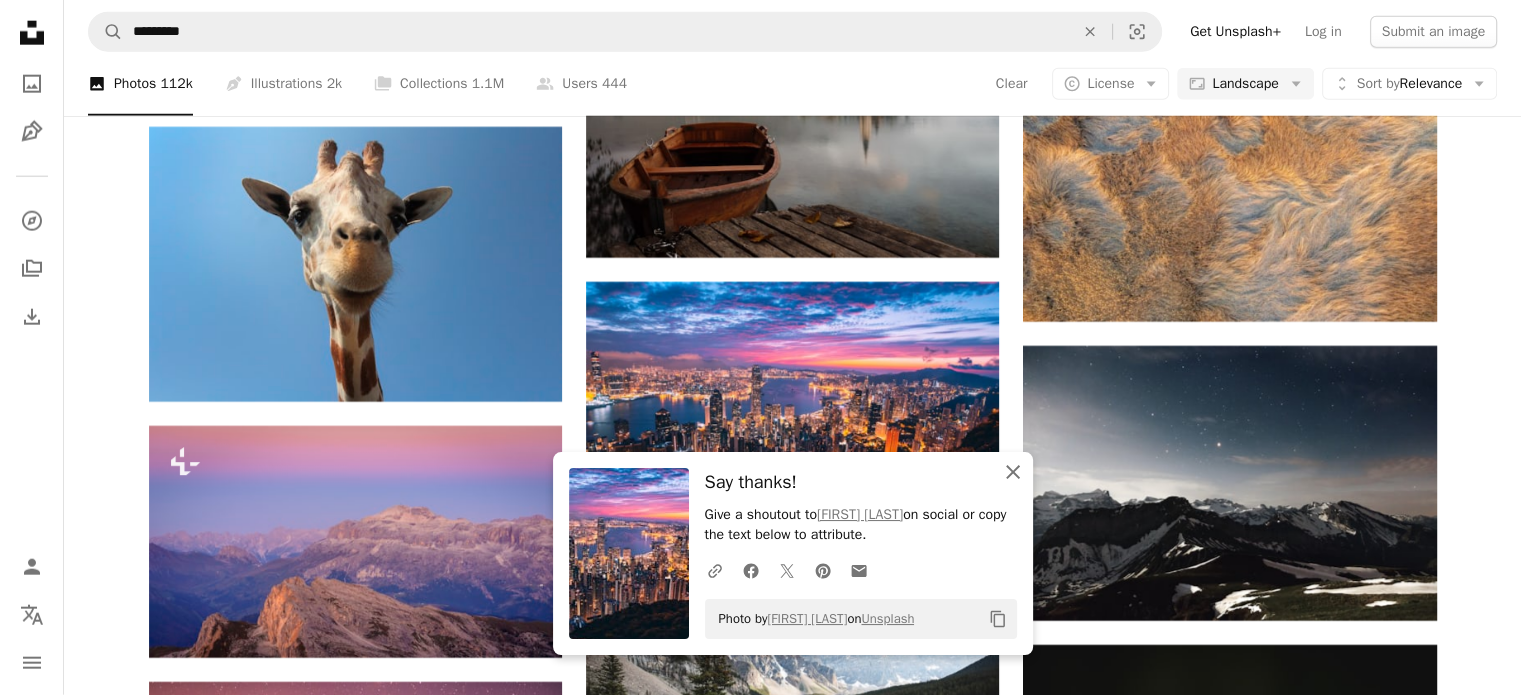click on "An X shape" 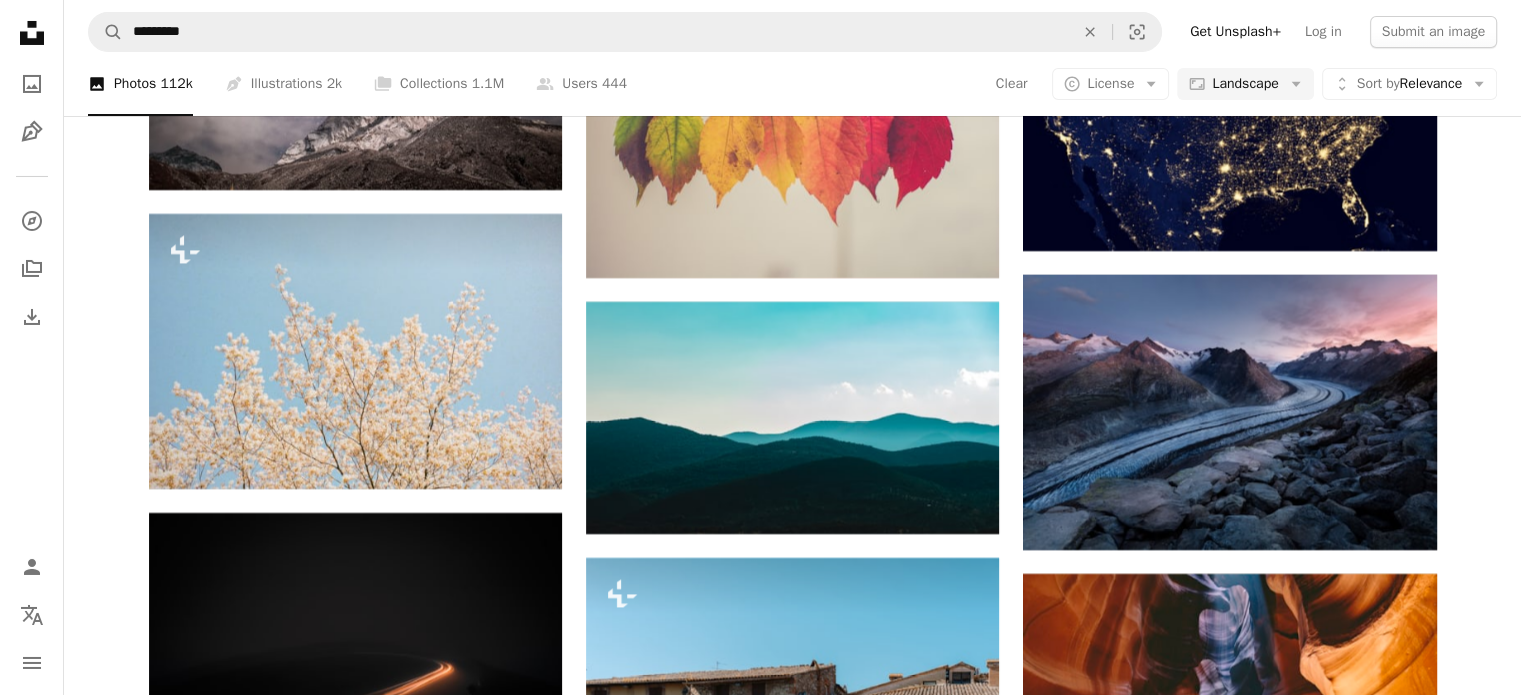 scroll, scrollTop: 30738, scrollLeft: 0, axis: vertical 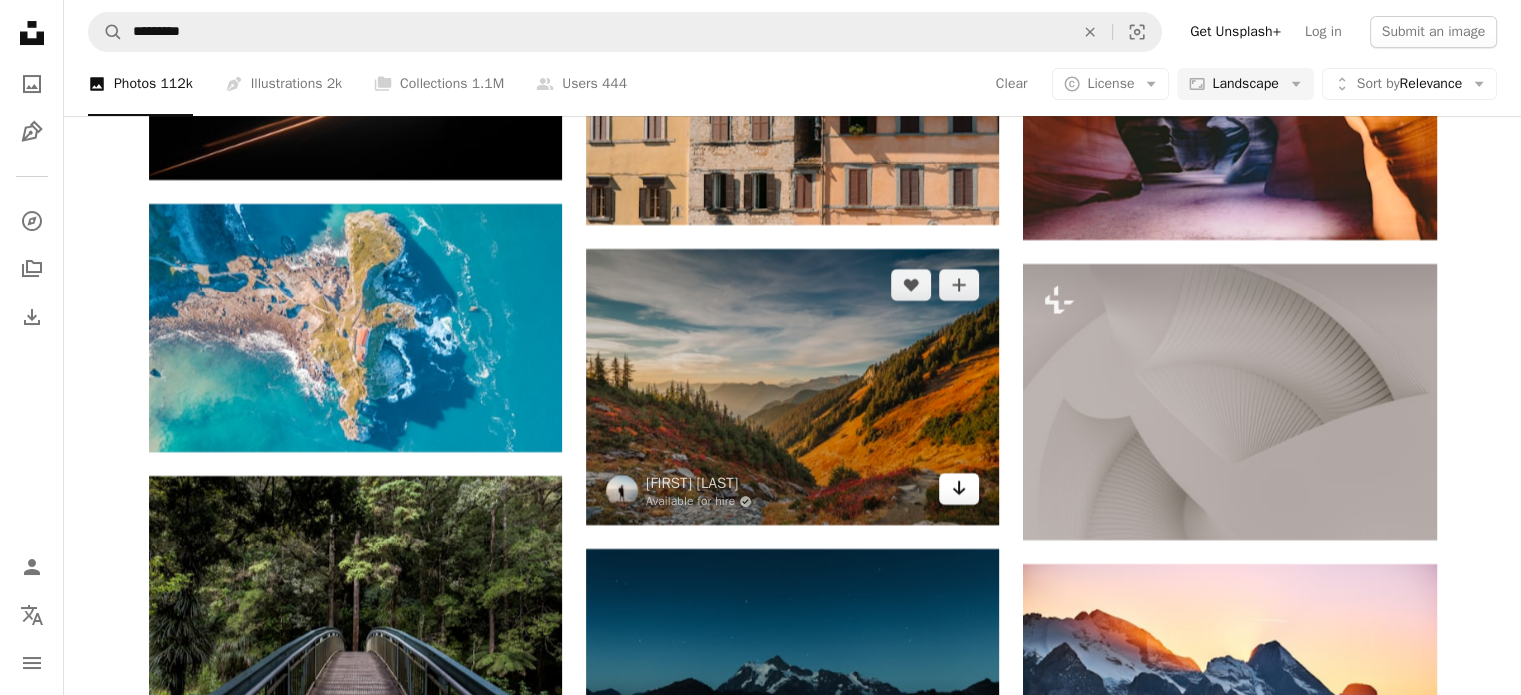 click on "Arrow pointing down" at bounding box center [959, 489] 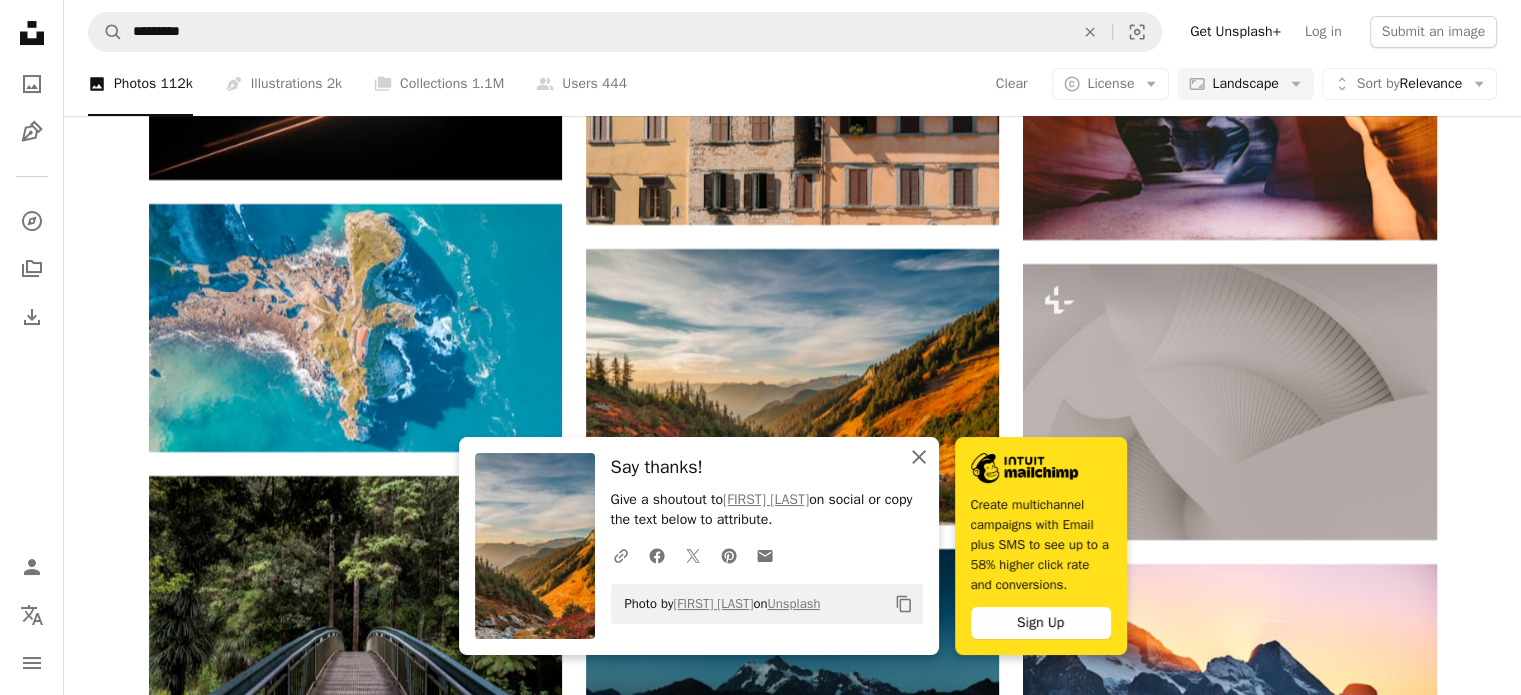 click 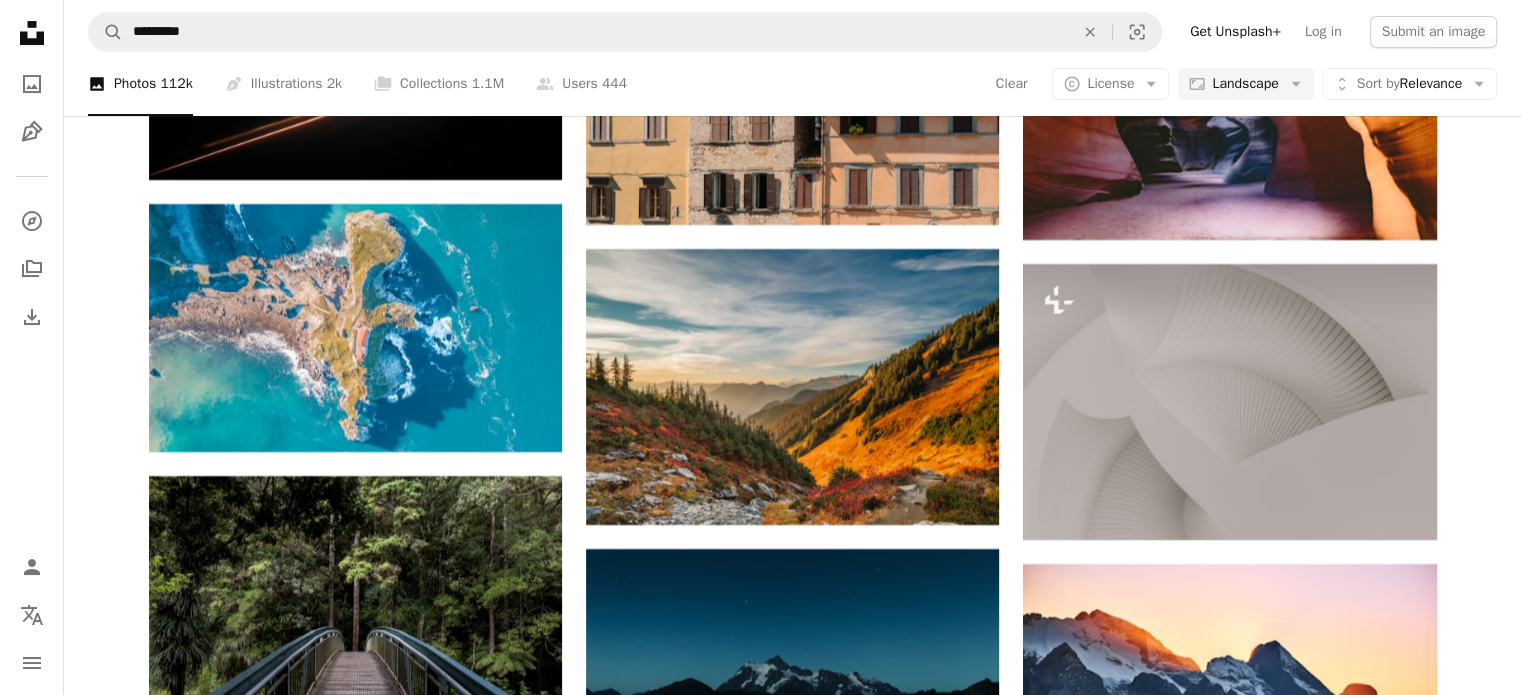 scroll, scrollTop: 31346, scrollLeft: 0, axis: vertical 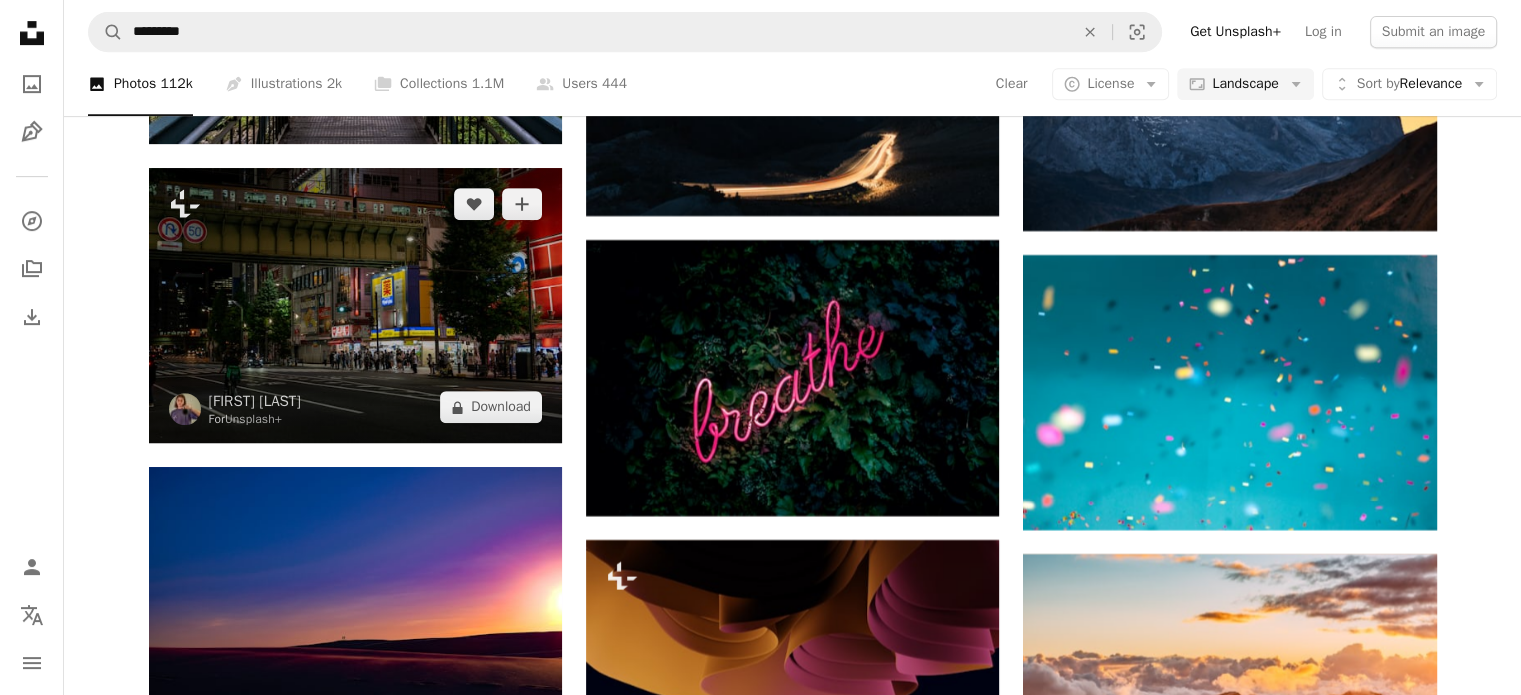 click at bounding box center (355, 305) 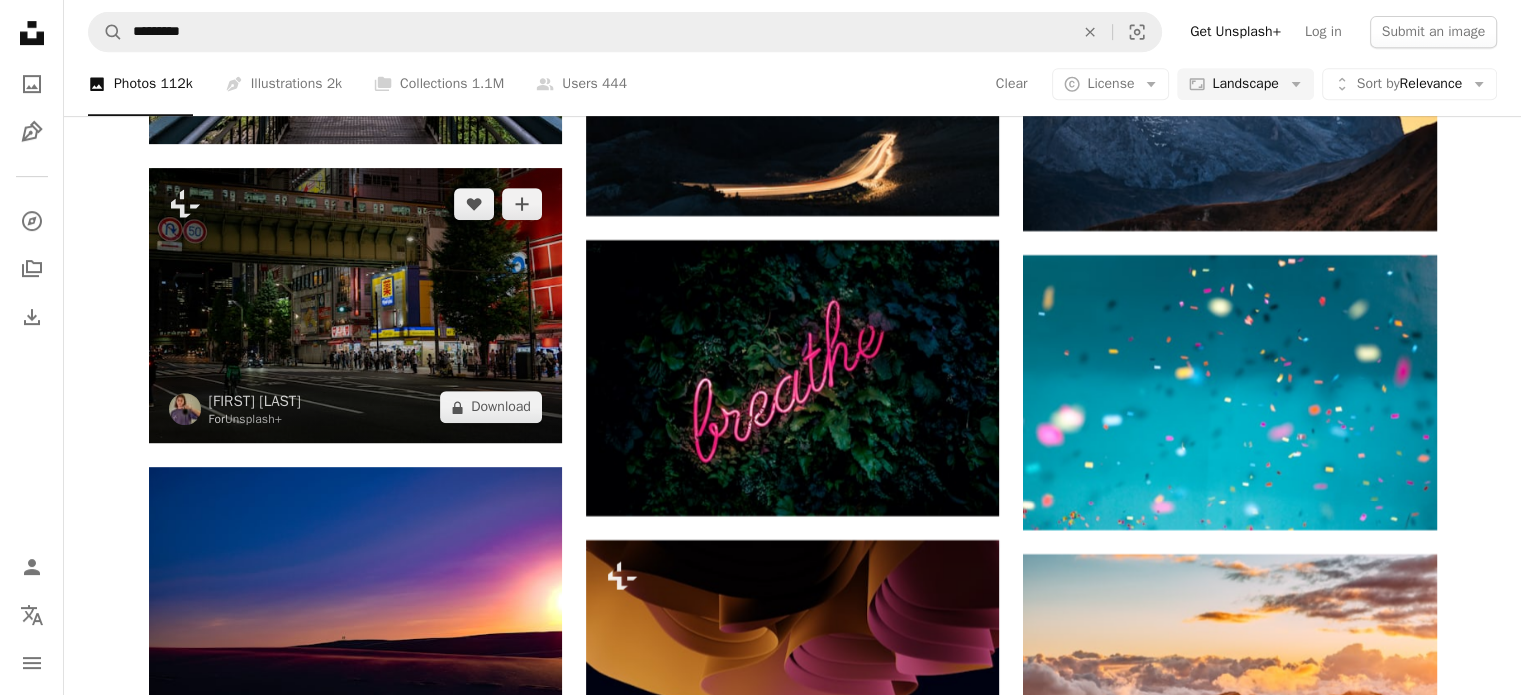 click at bounding box center [355, 305] 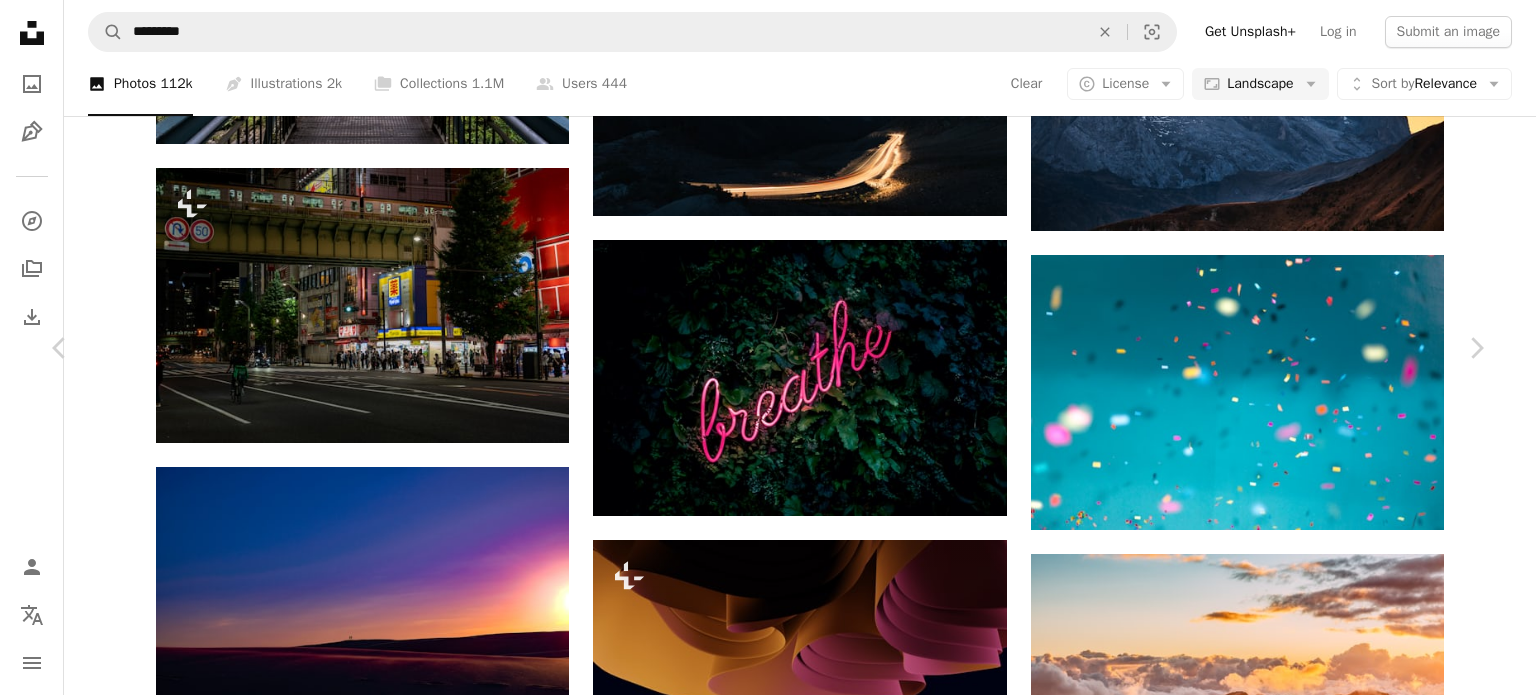 click on "An X shape" at bounding box center (20, 20) 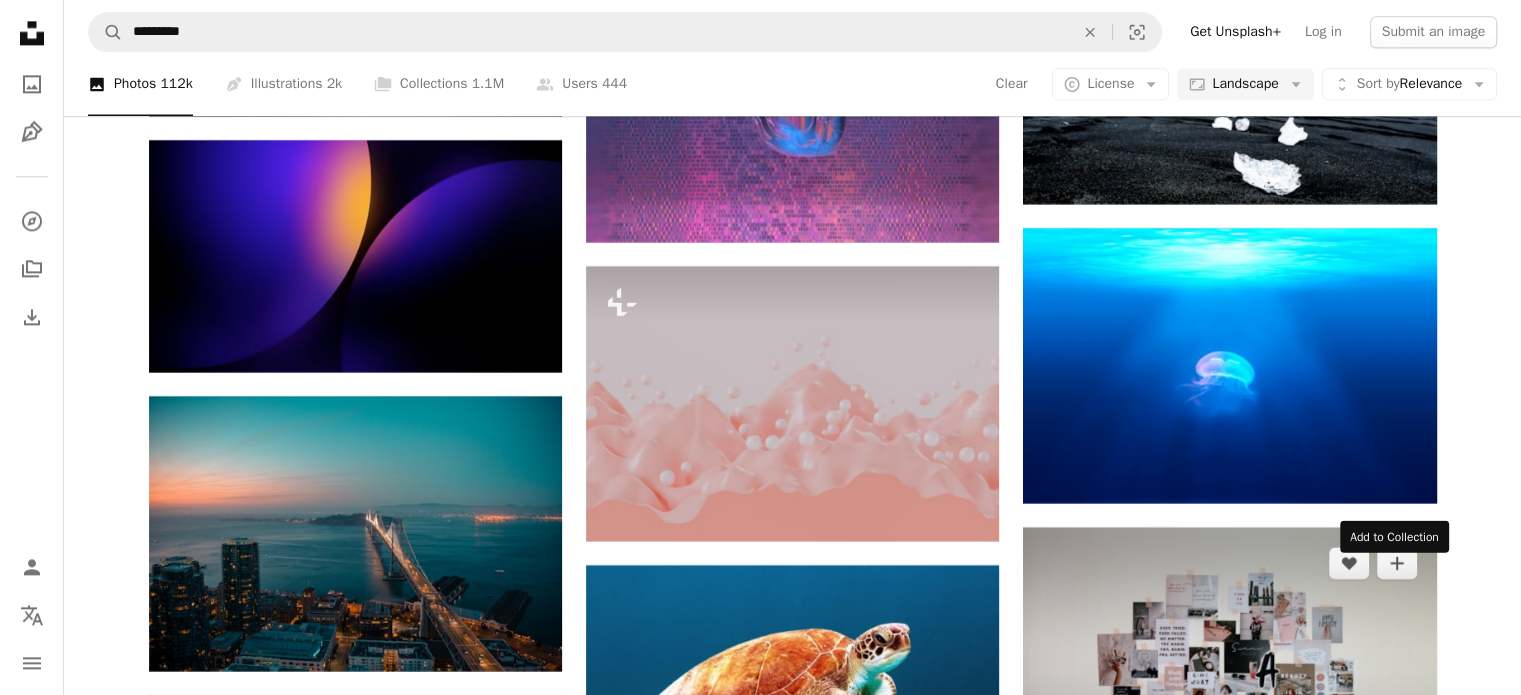 scroll, scrollTop: 33780, scrollLeft: 0, axis: vertical 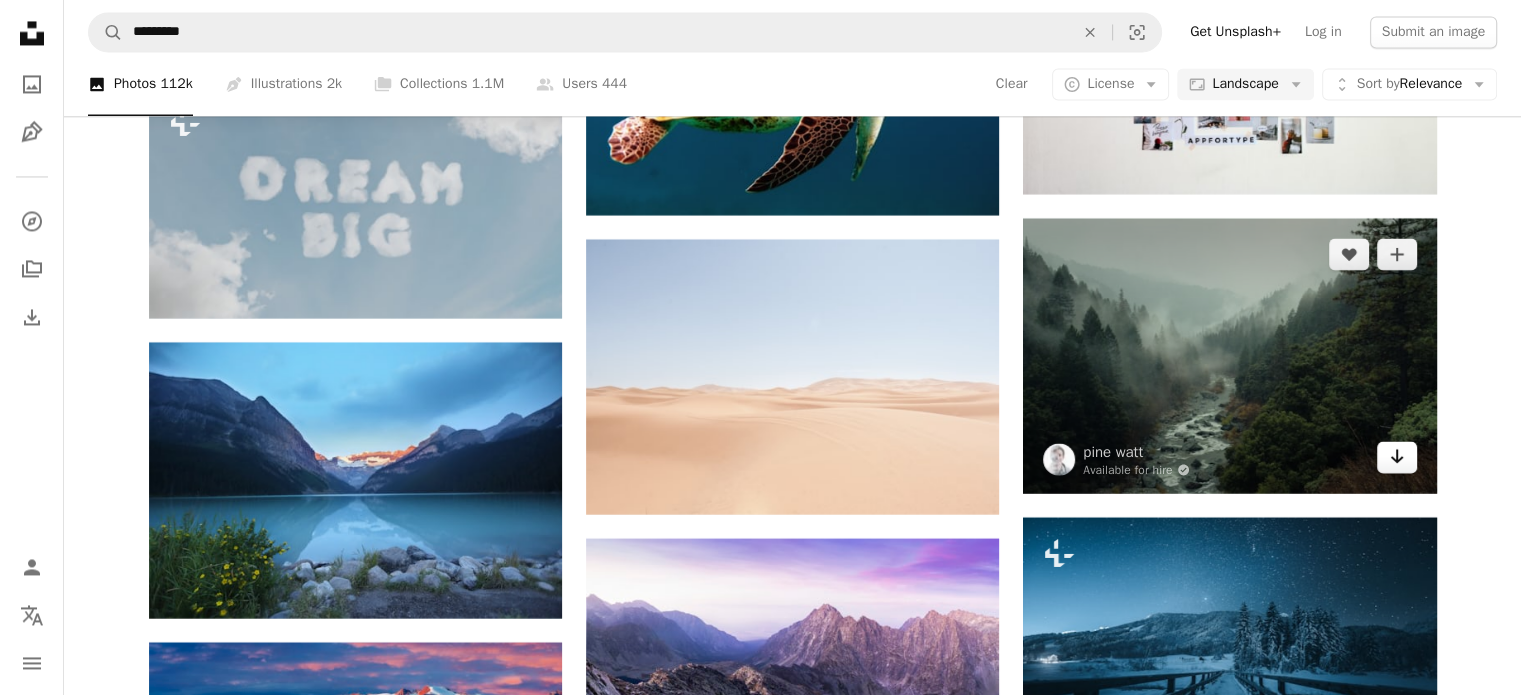 click on "Arrow pointing down" 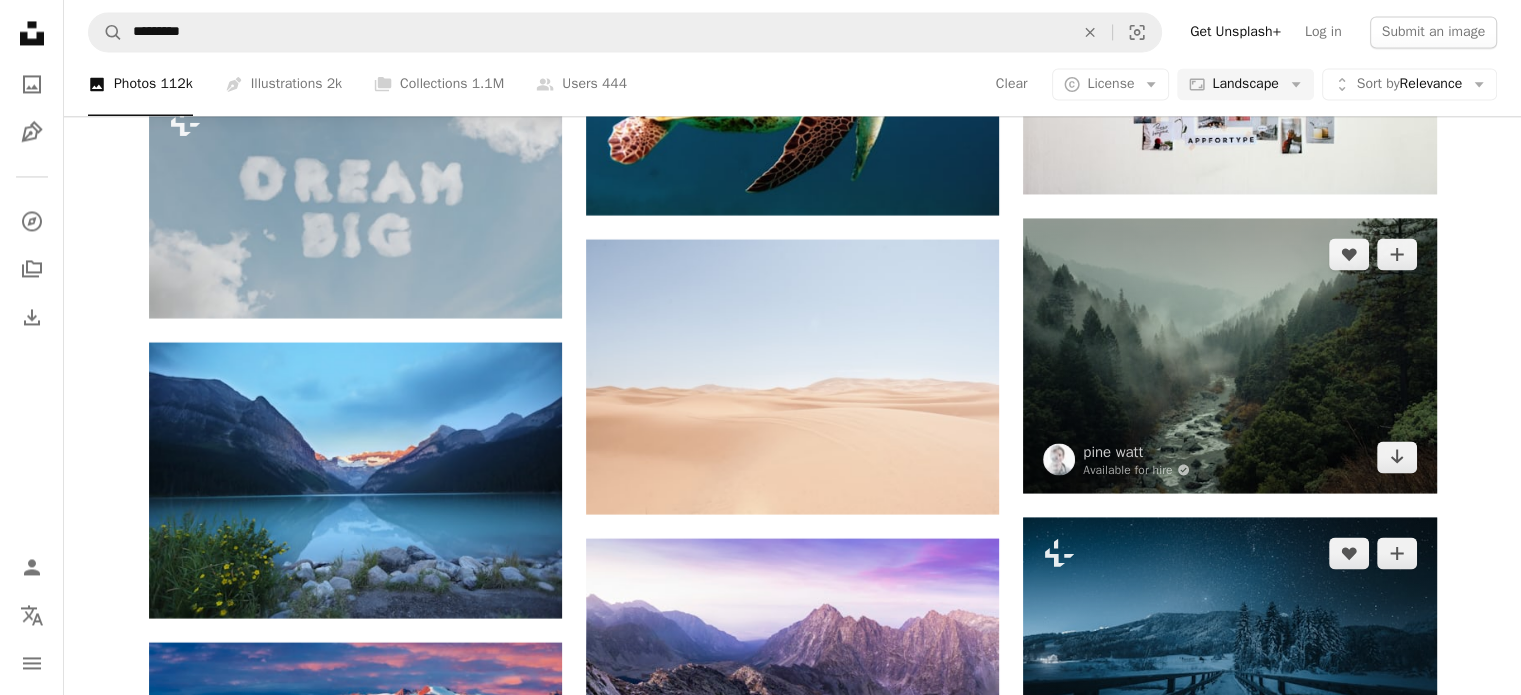 scroll, scrollTop: 34388, scrollLeft: 0, axis: vertical 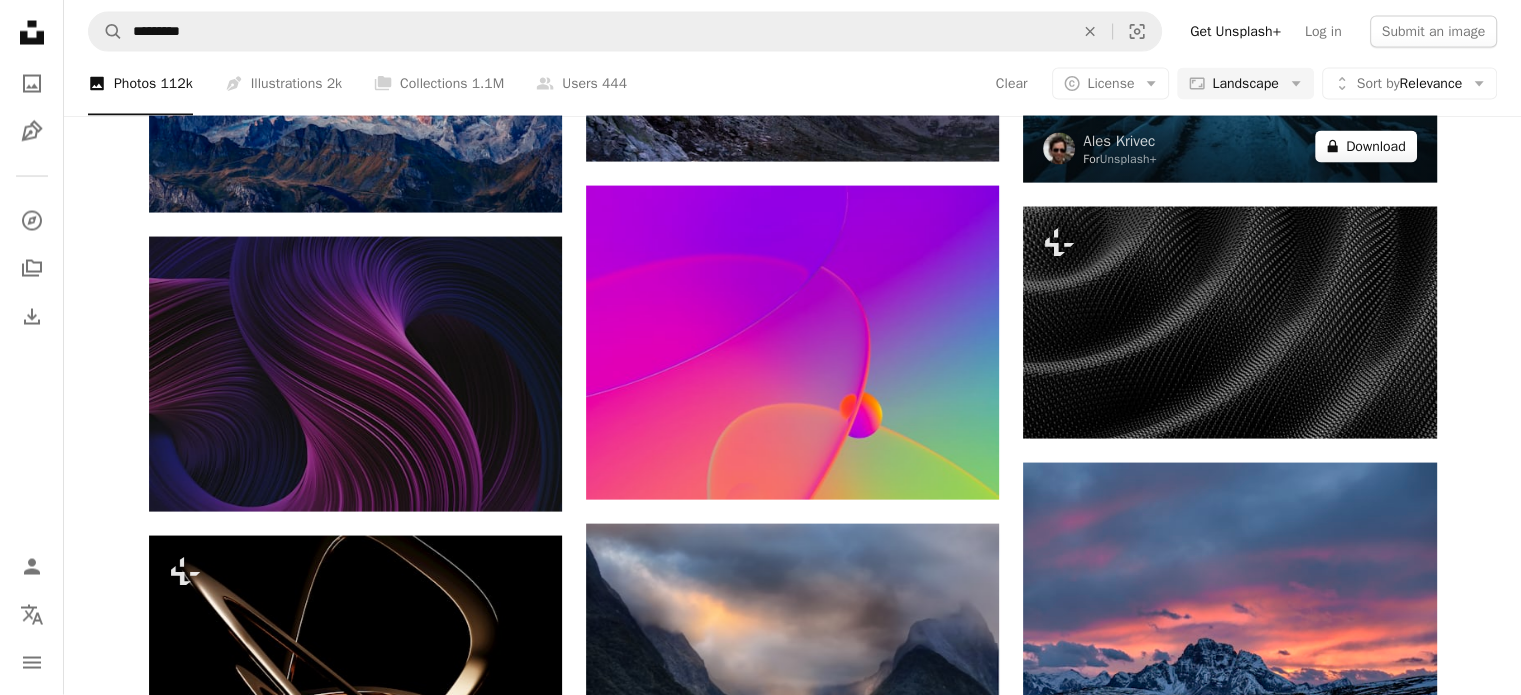 click on "A lock   Download" at bounding box center (1366, 147) 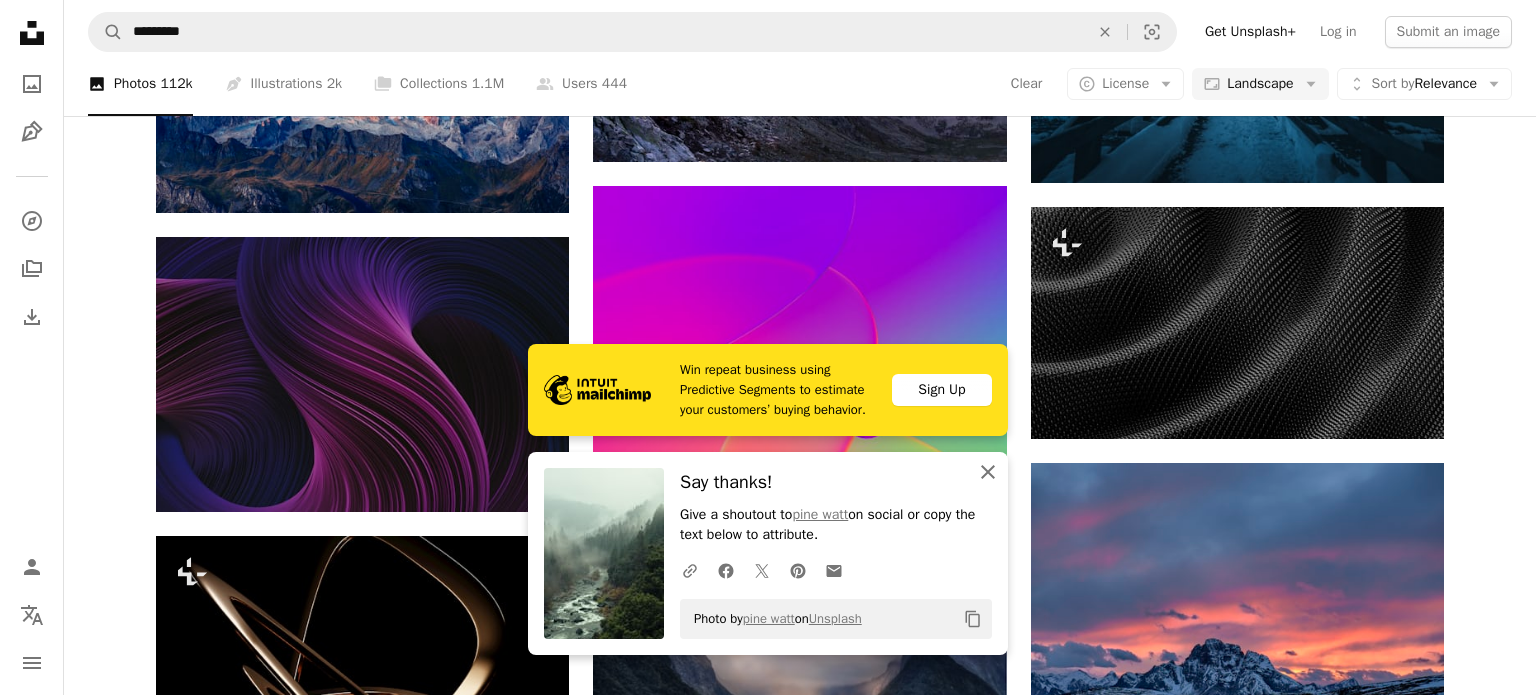 click on "An X shape" 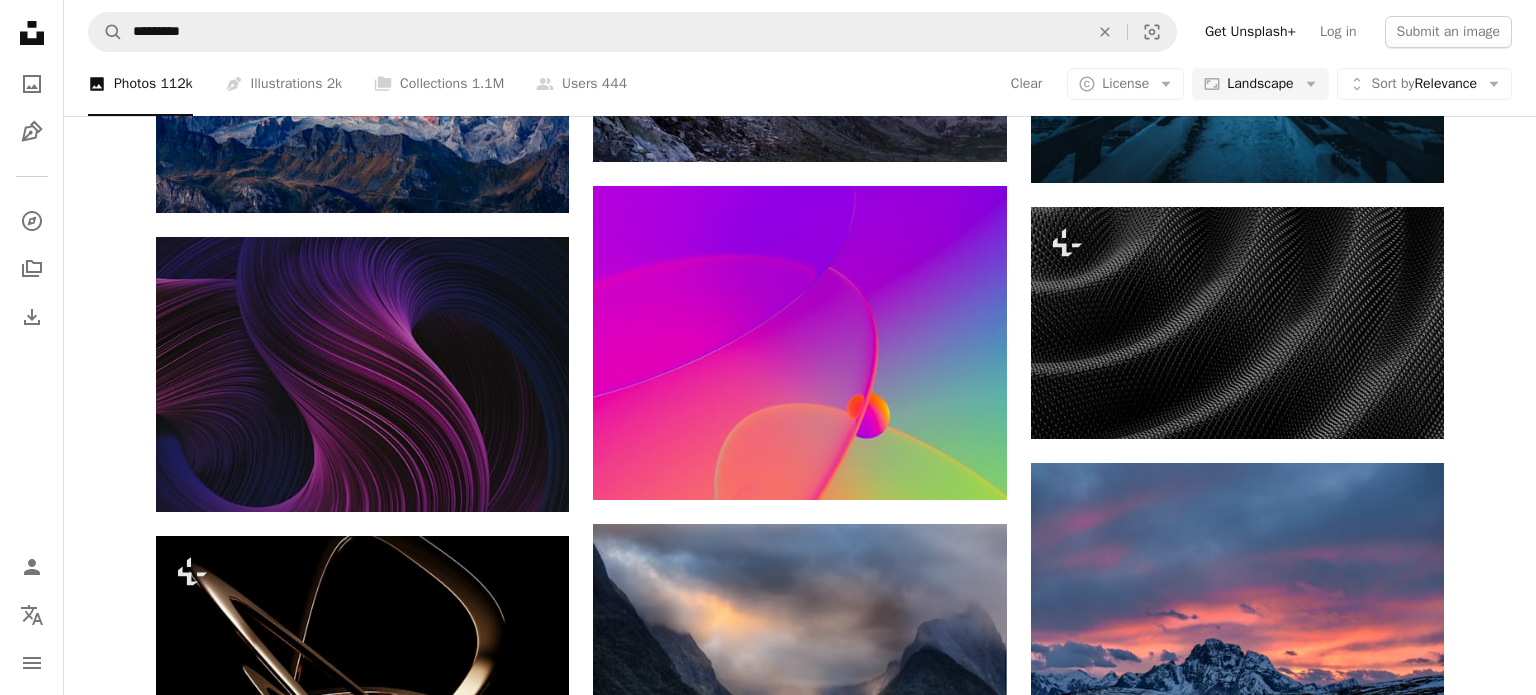 click on "An X shape Premium, ready to use images. Get unlimited access. A plus sign Members-only content added monthly A plus sign Unlimited royalty-free downloads A plus sign Illustrations  New A plus sign Enhanced legal protections yearly 65%  off monthly $20   $7 USD per month * Get  Unsplash+ * When paid annually, billed upfront  $84 Taxes where applicable. Renews automatically. Cancel anytime." at bounding box center [768, 3395] 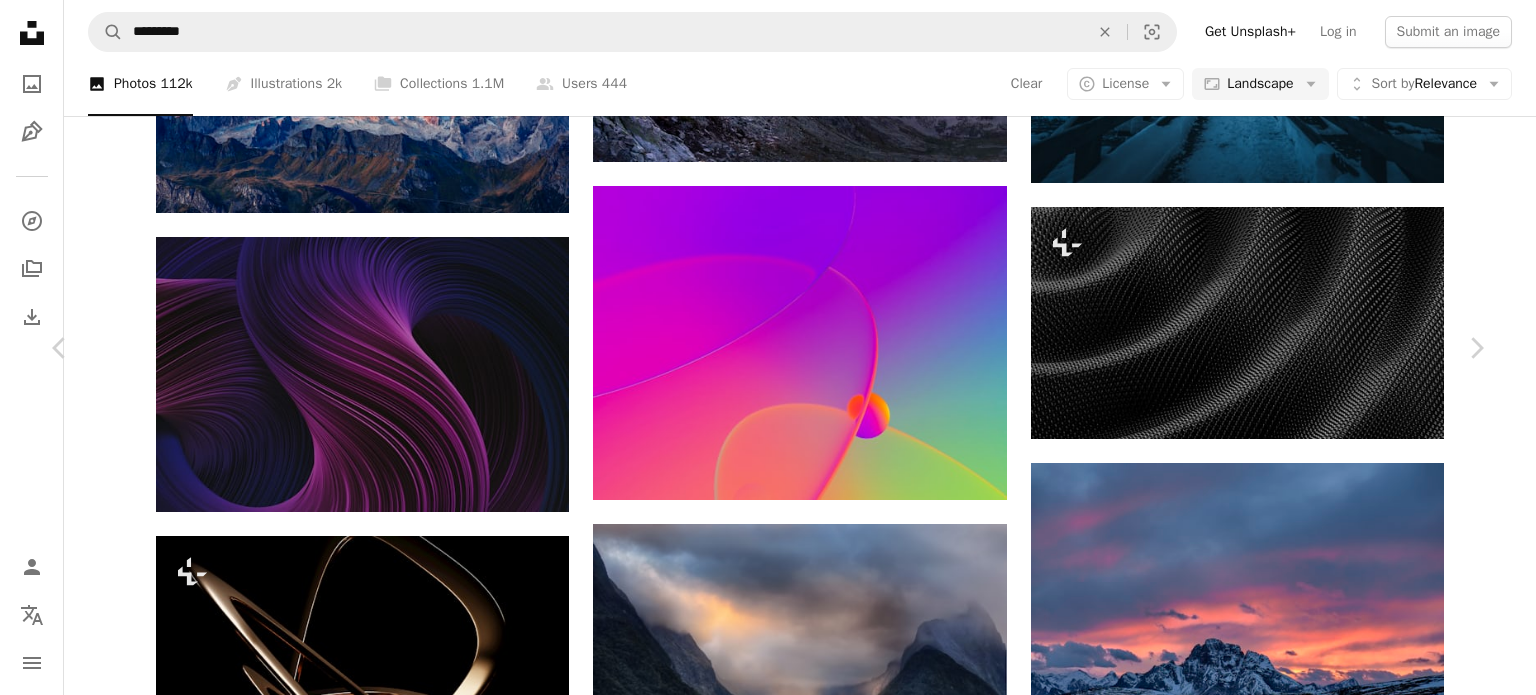 click on "An X shape" at bounding box center [20, 20] 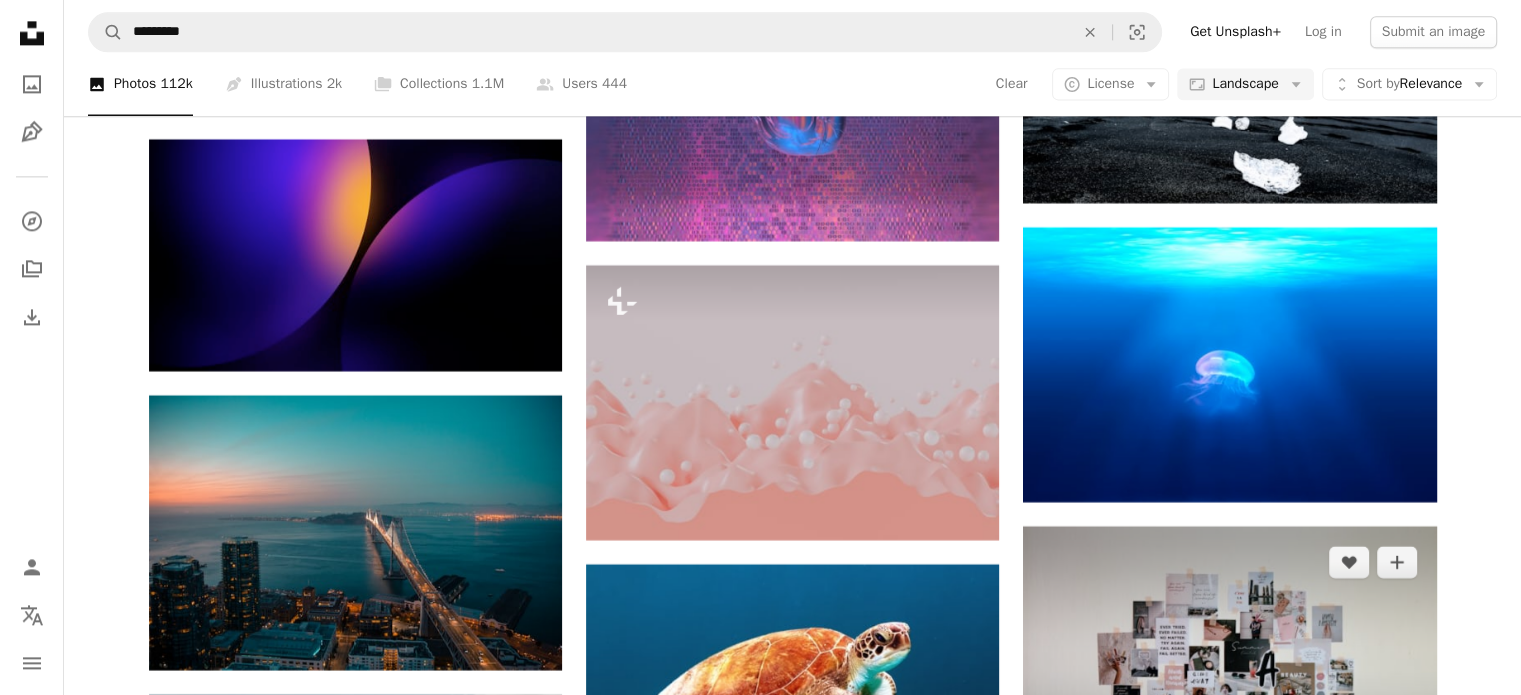 scroll, scrollTop: 33780, scrollLeft: 0, axis: vertical 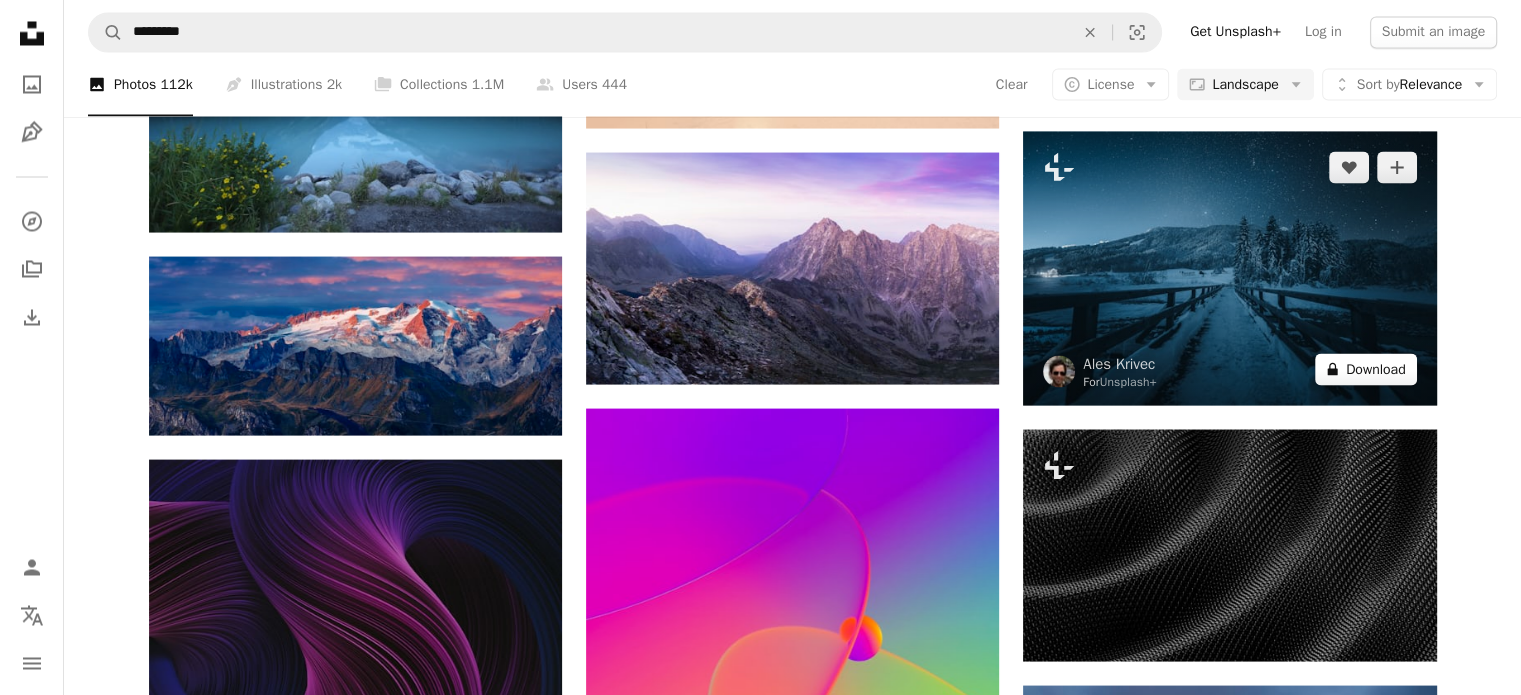 click 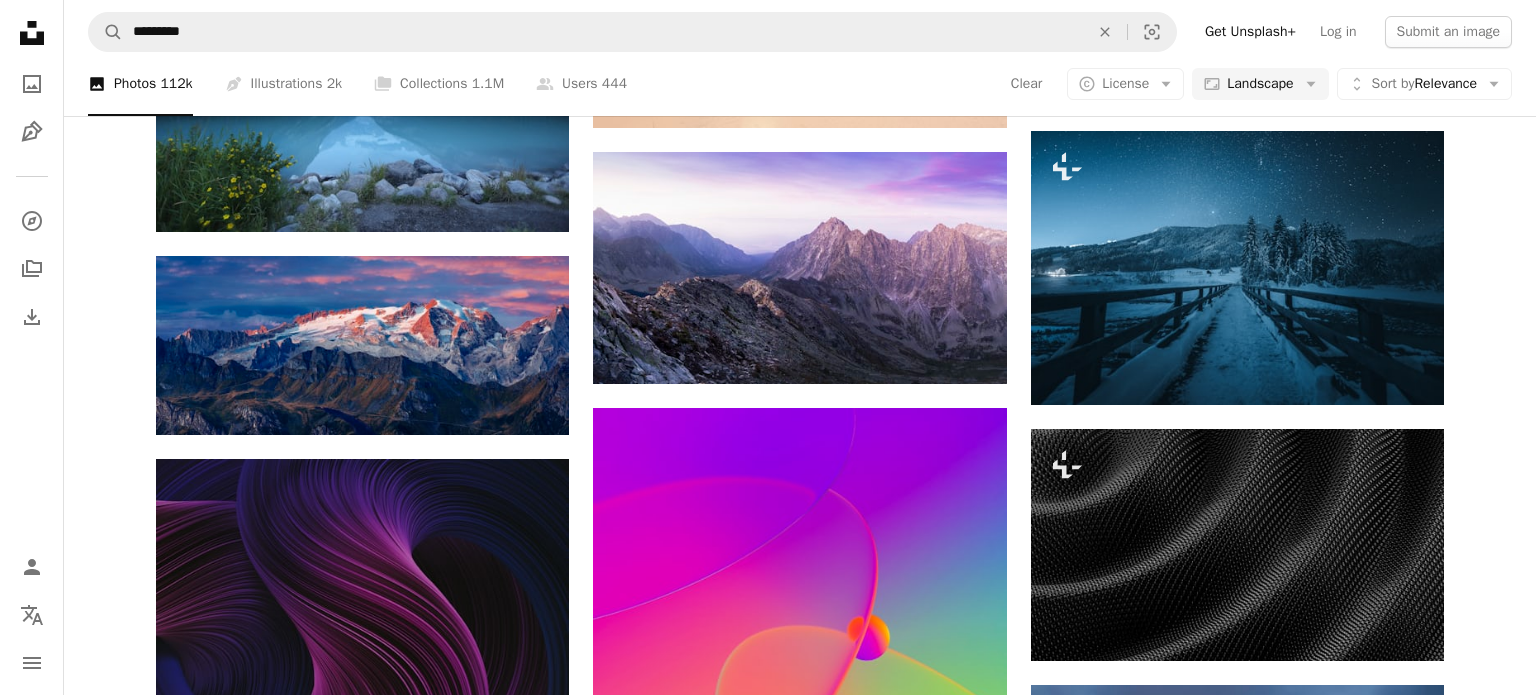 click on "An X shape Premium, ready to use images. Get unlimited access. A plus sign Members-only content added monthly A plus sign Unlimited royalty-free downloads A plus sign Illustrations  New A plus sign Enhanced legal protections yearly 65%  off monthly $20   $7 USD per month * Get  Unsplash+ * When paid annually, billed upfront  $84 Taxes where applicable. Renews automatically. Cancel anytime." at bounding box center [768, 3617] 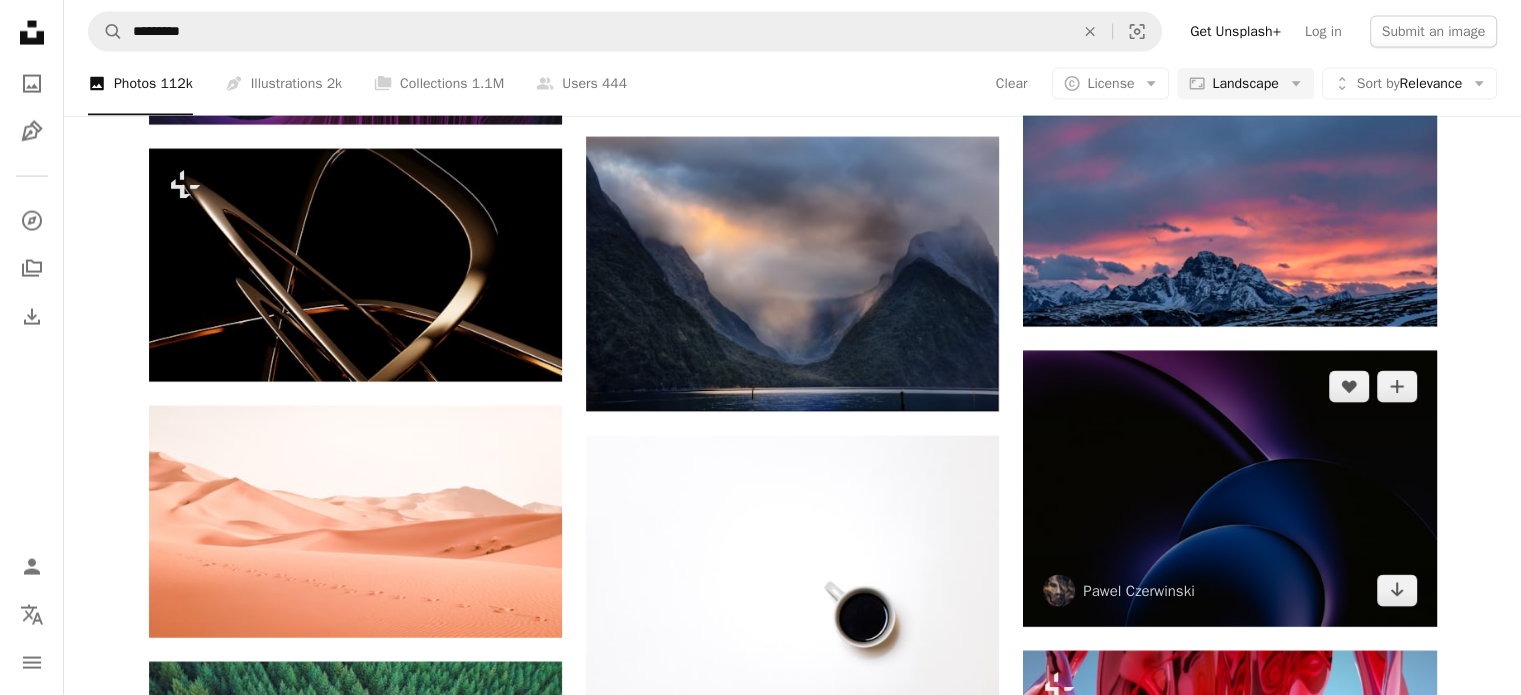 scroll, scrollTop: 35383, scrollLeft: 0, axis: vertical 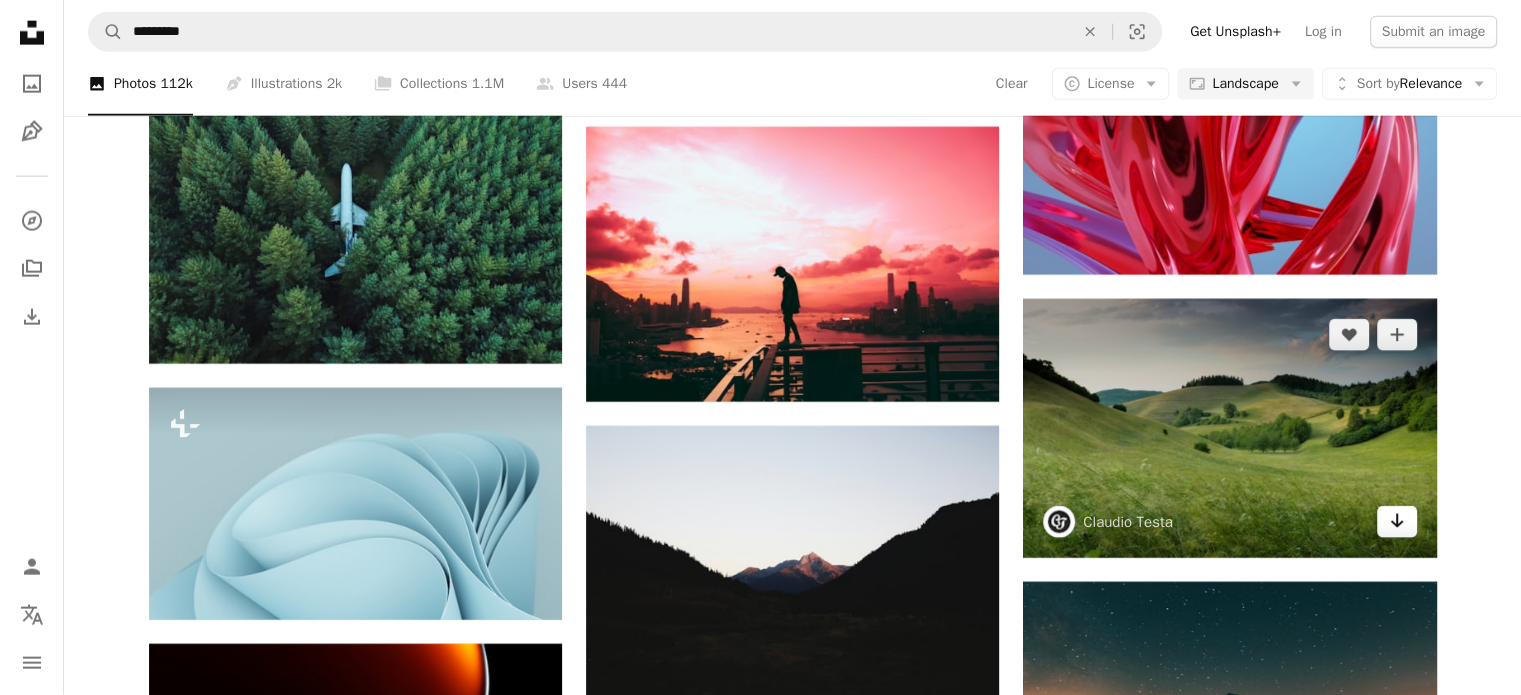 click on "Arrow pointing down" 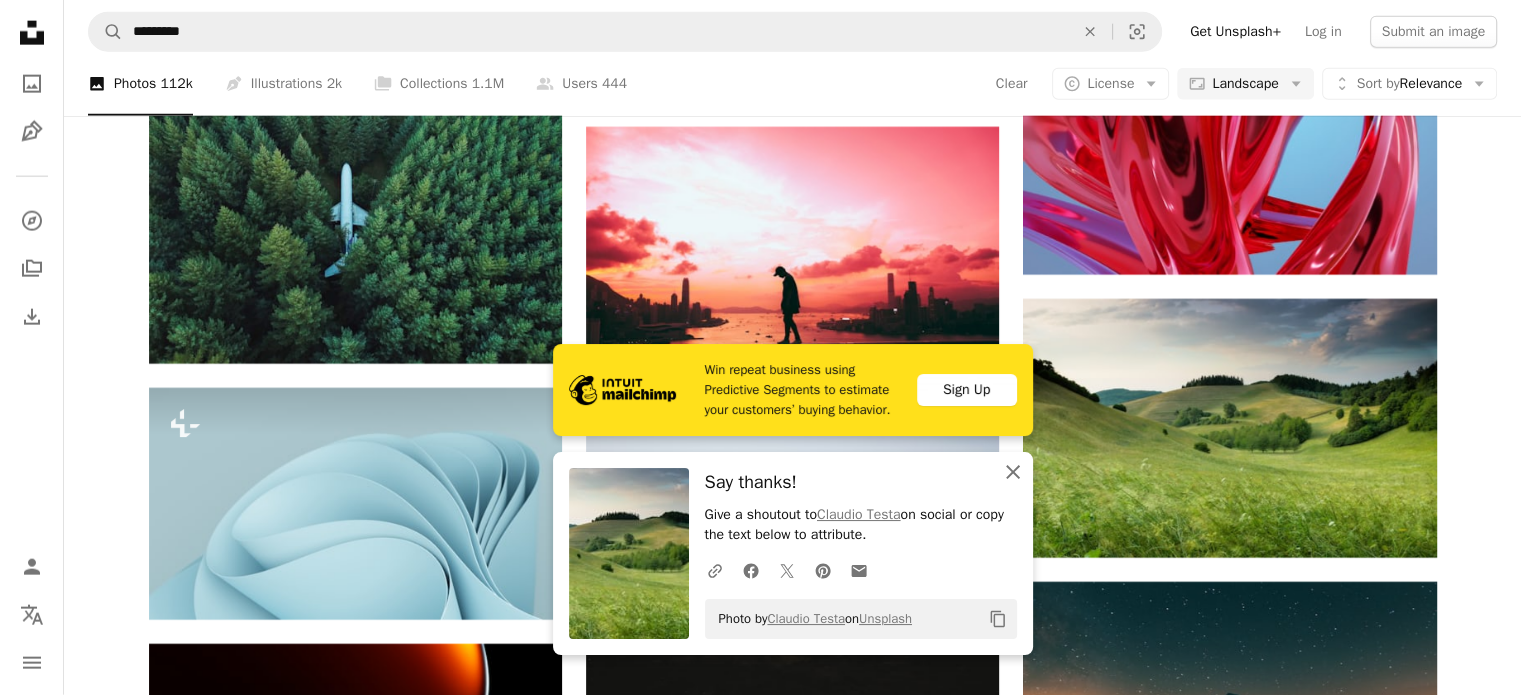 click 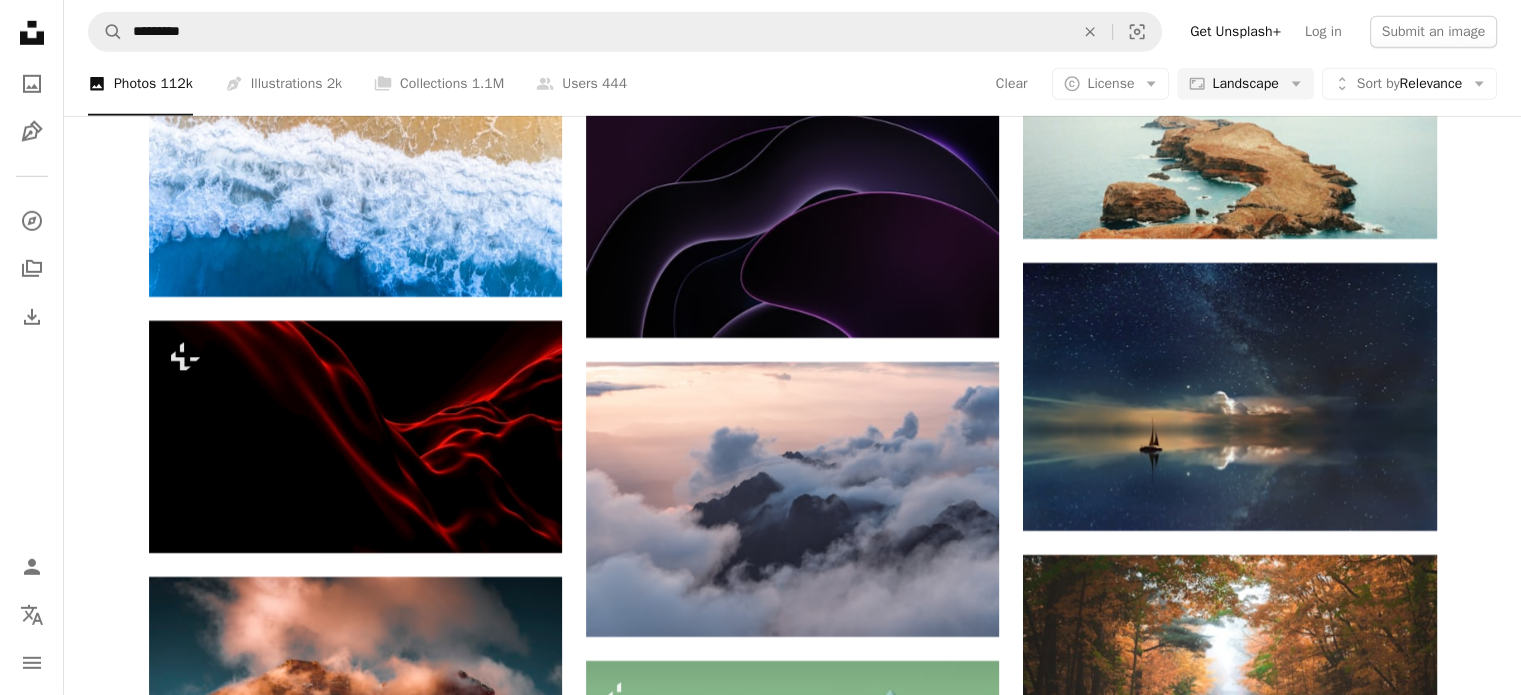 scroll, scrollTop: 37208, scrollLeft: 0, axis: vertical 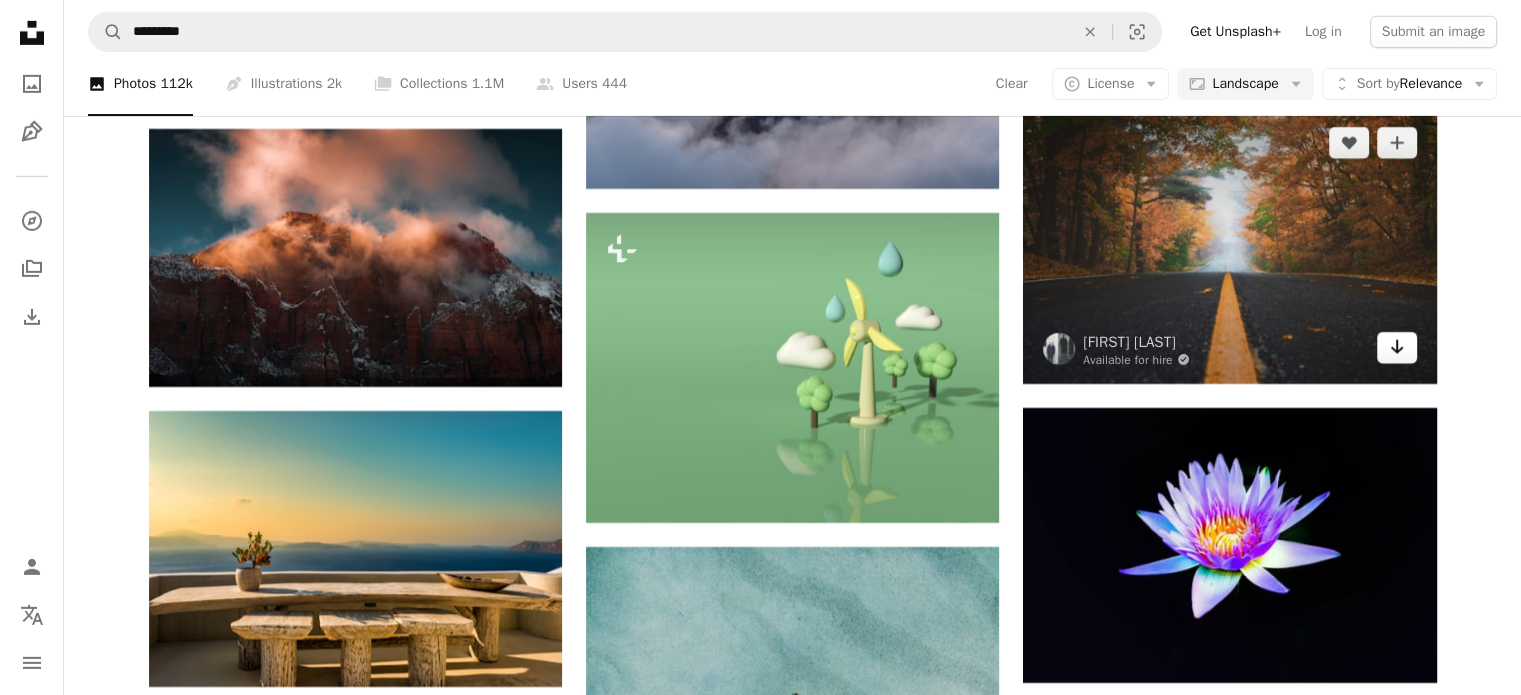 click on "Arrow pointing down" at bounding box center [1397, 348] 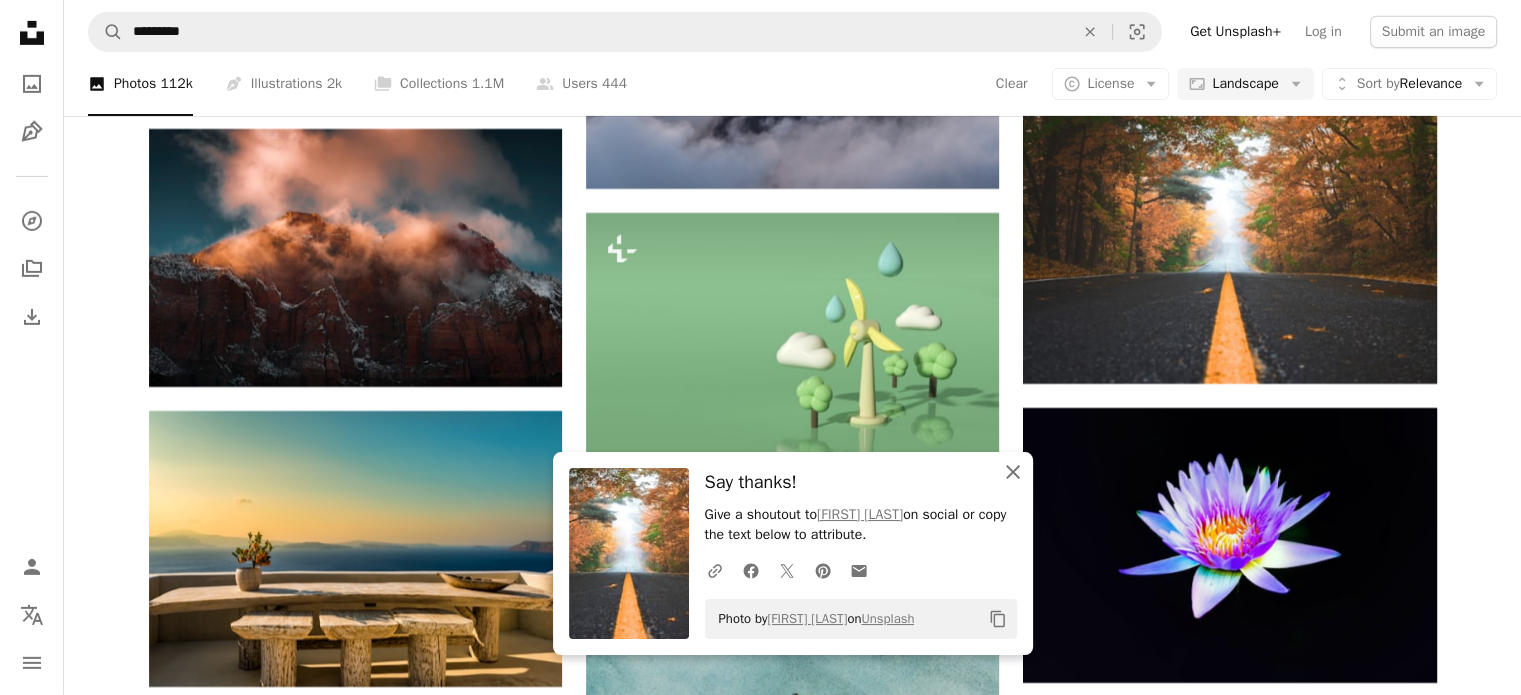 click 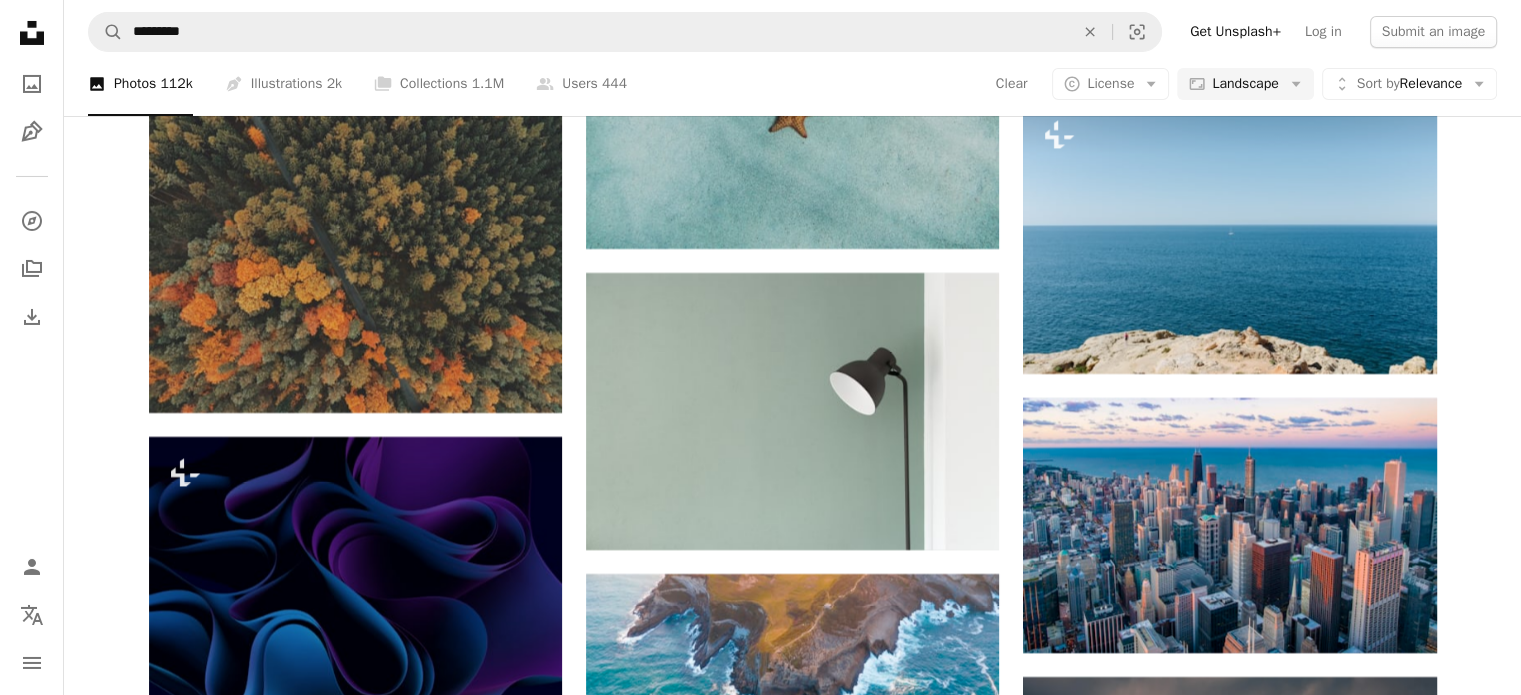 scroll, scrollTop: 38264, scrollLeft: 0, axis: vertical 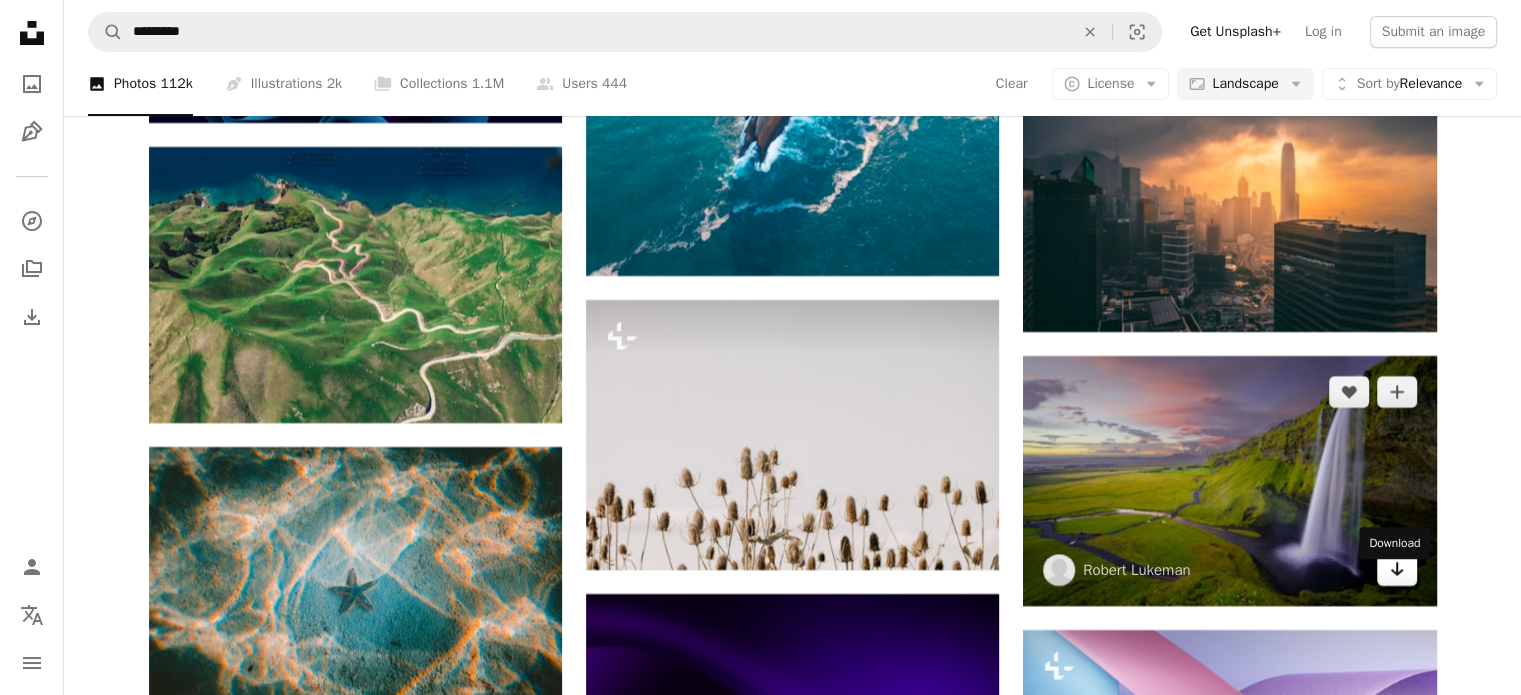 click on "Arrow pointing down" 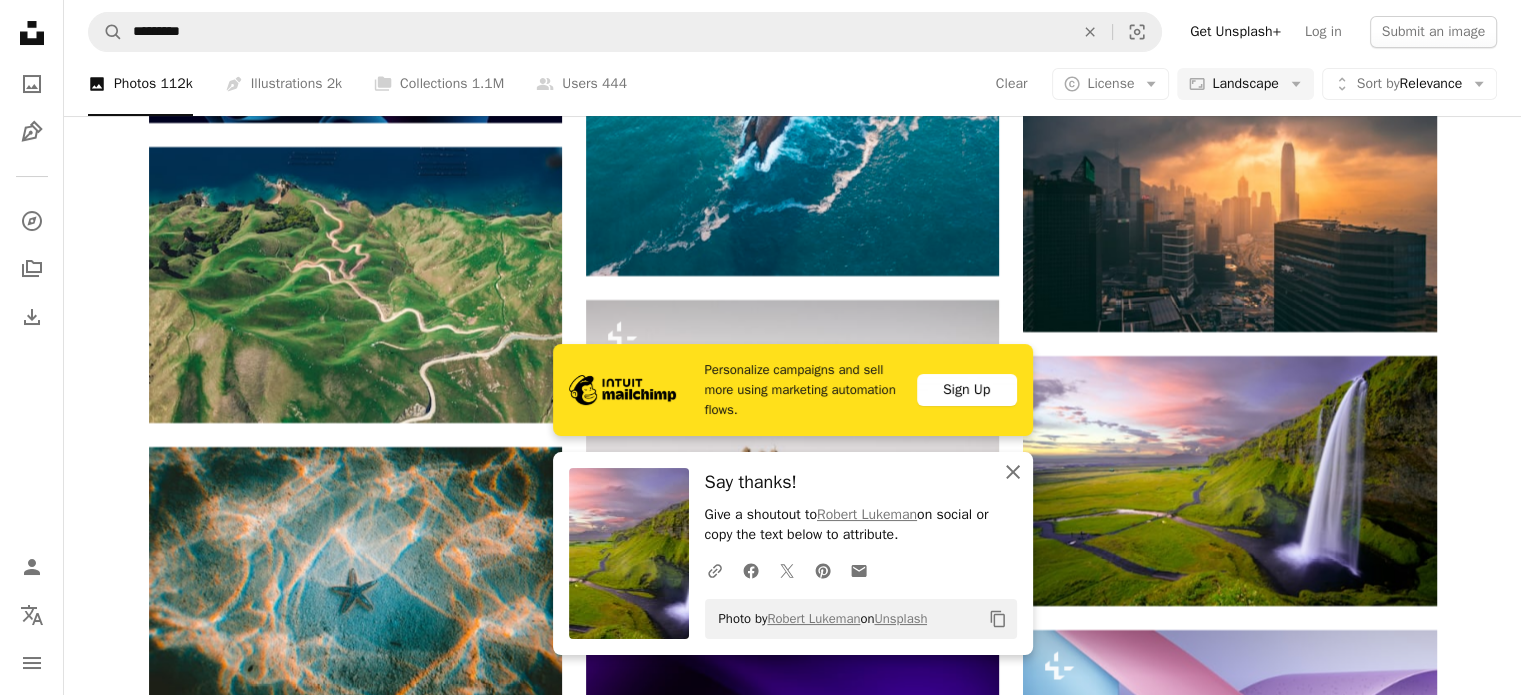 click on "An X shape" 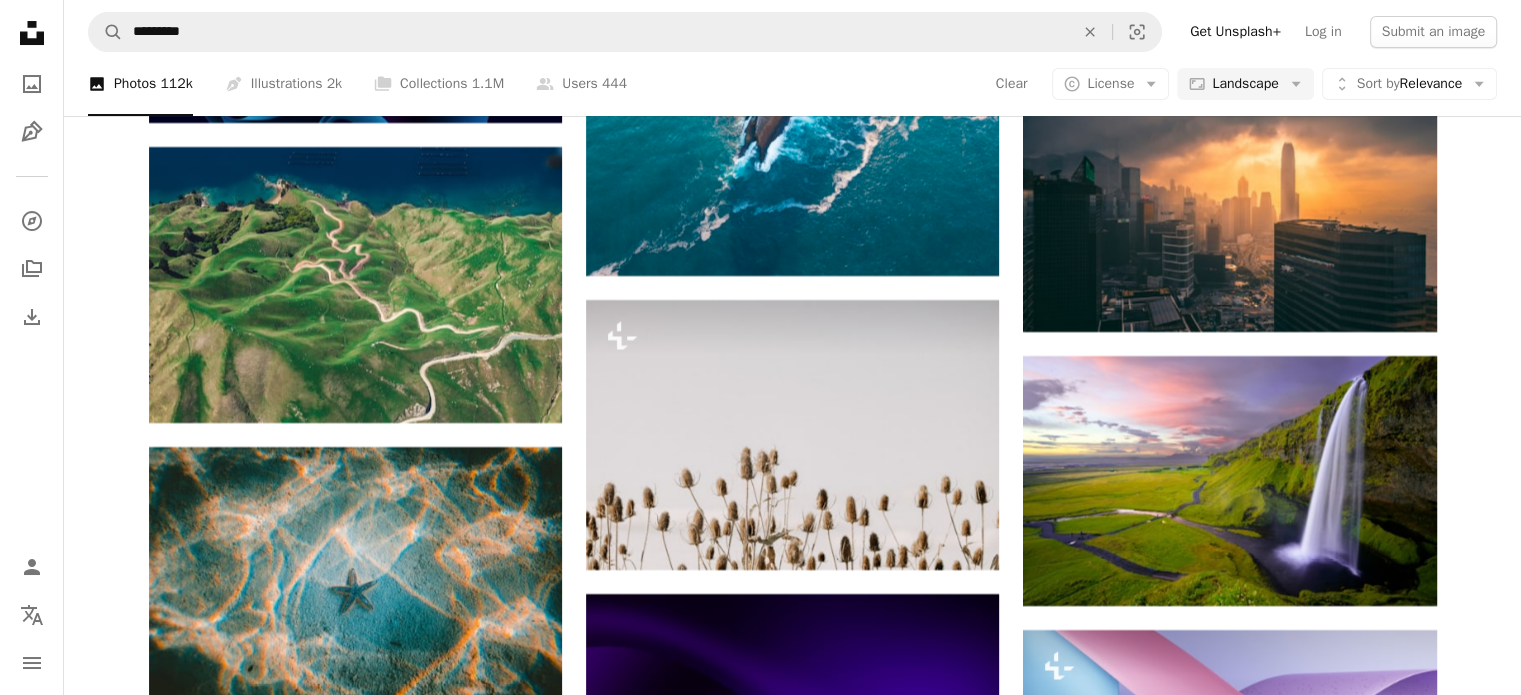 scroll, scrollTop: 38872, scrollLeft: 0, axis: vertical 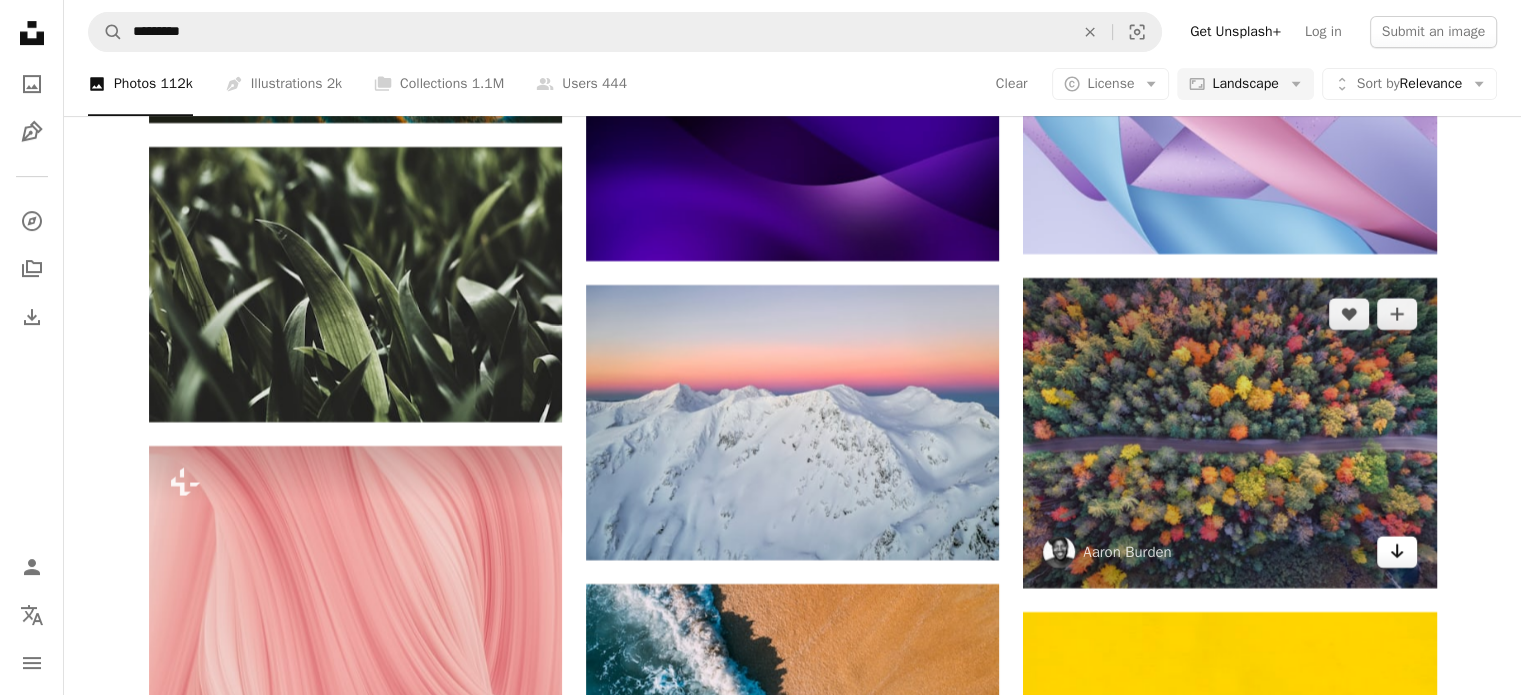 click on "Arrow pointing down" 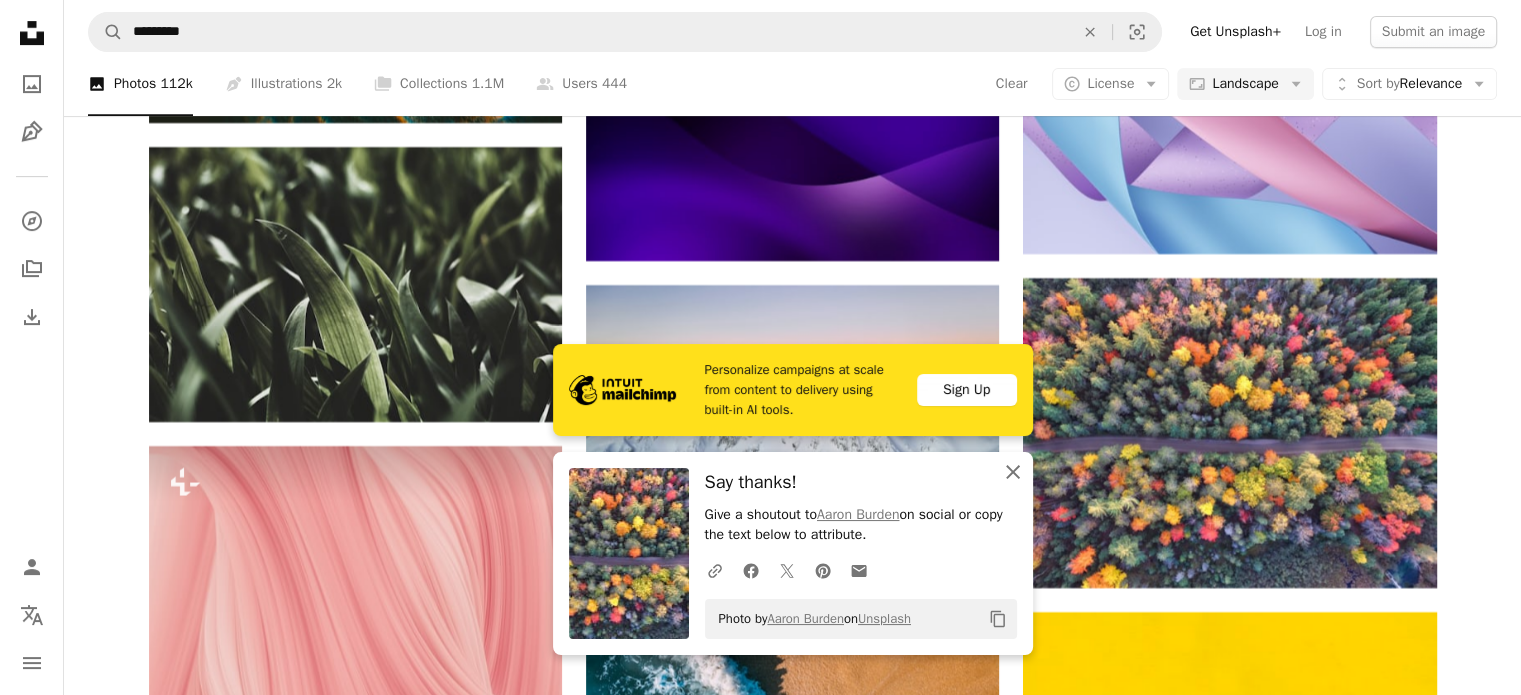 click on "An X shape" 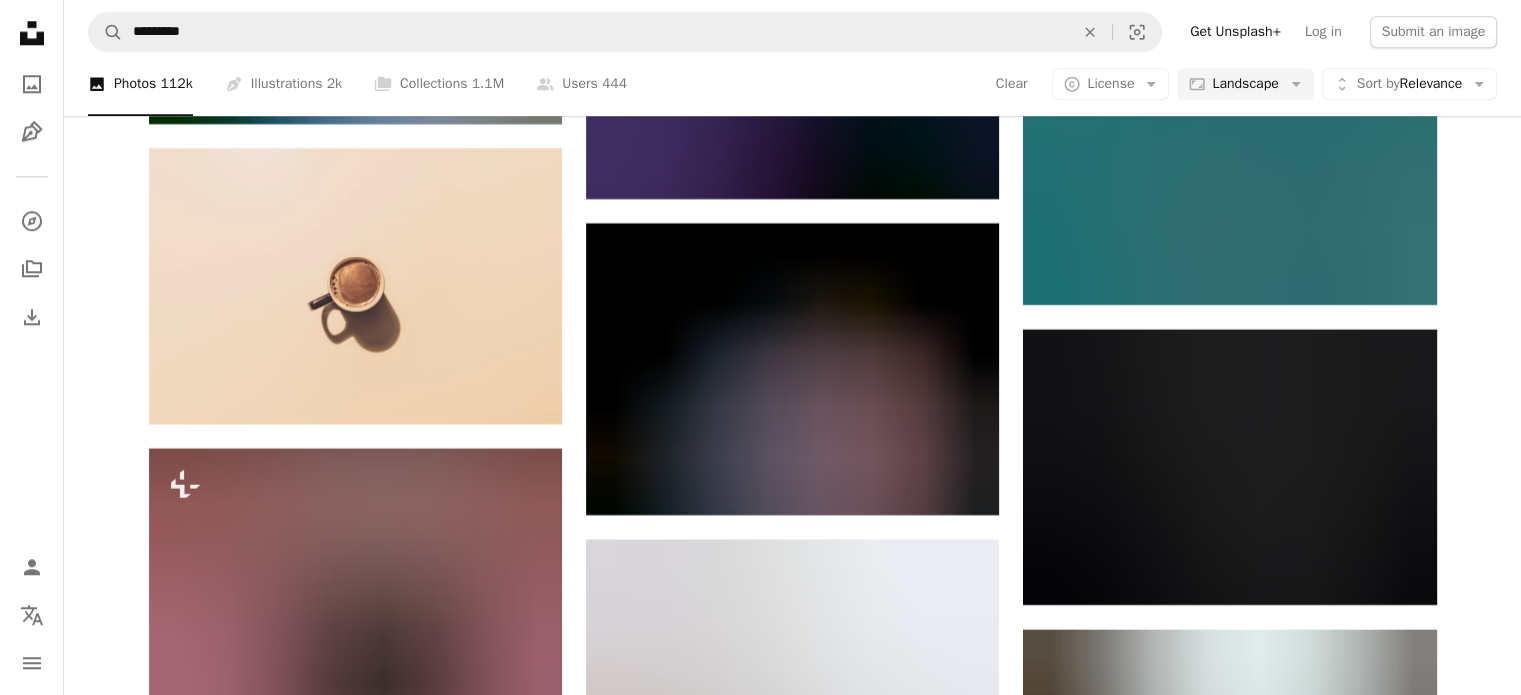 scroll, scrollTop: 40697, scrollLeft: 0, axis: vertical 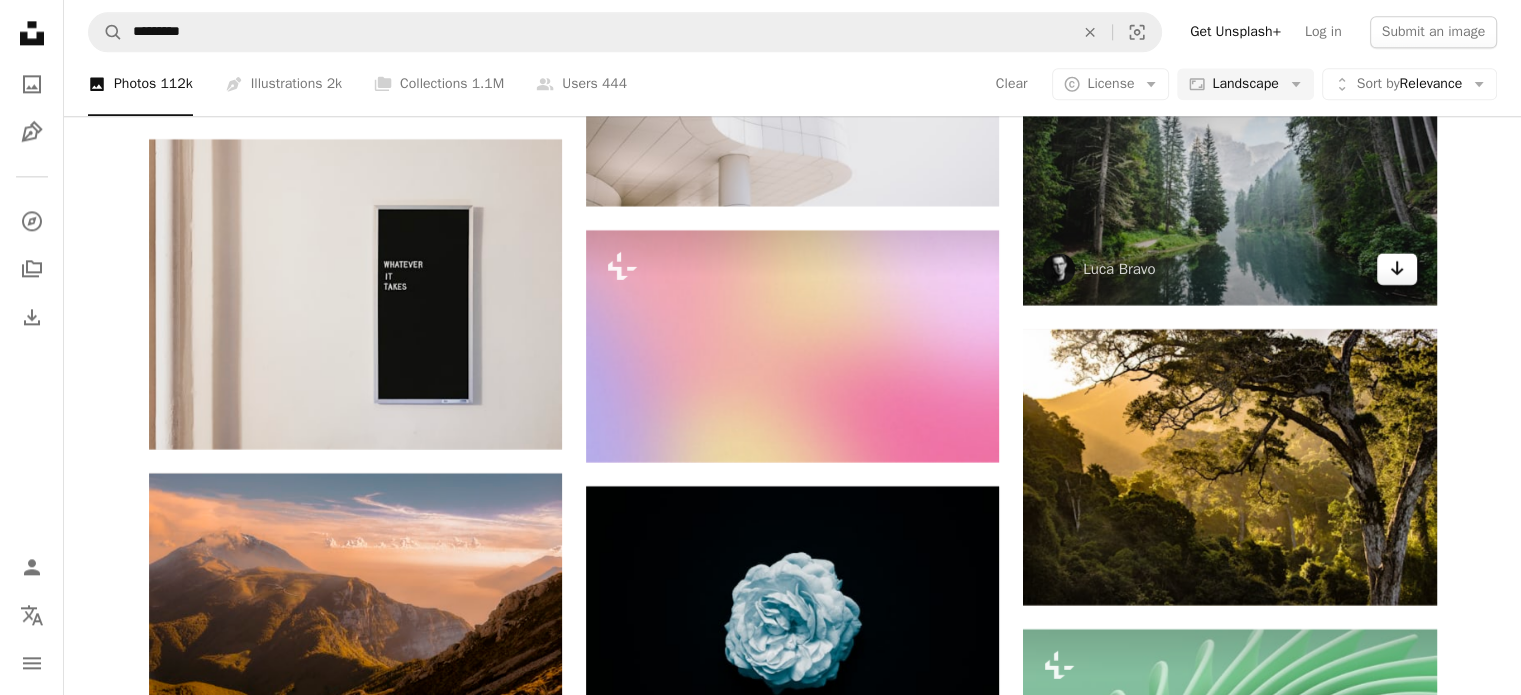 click 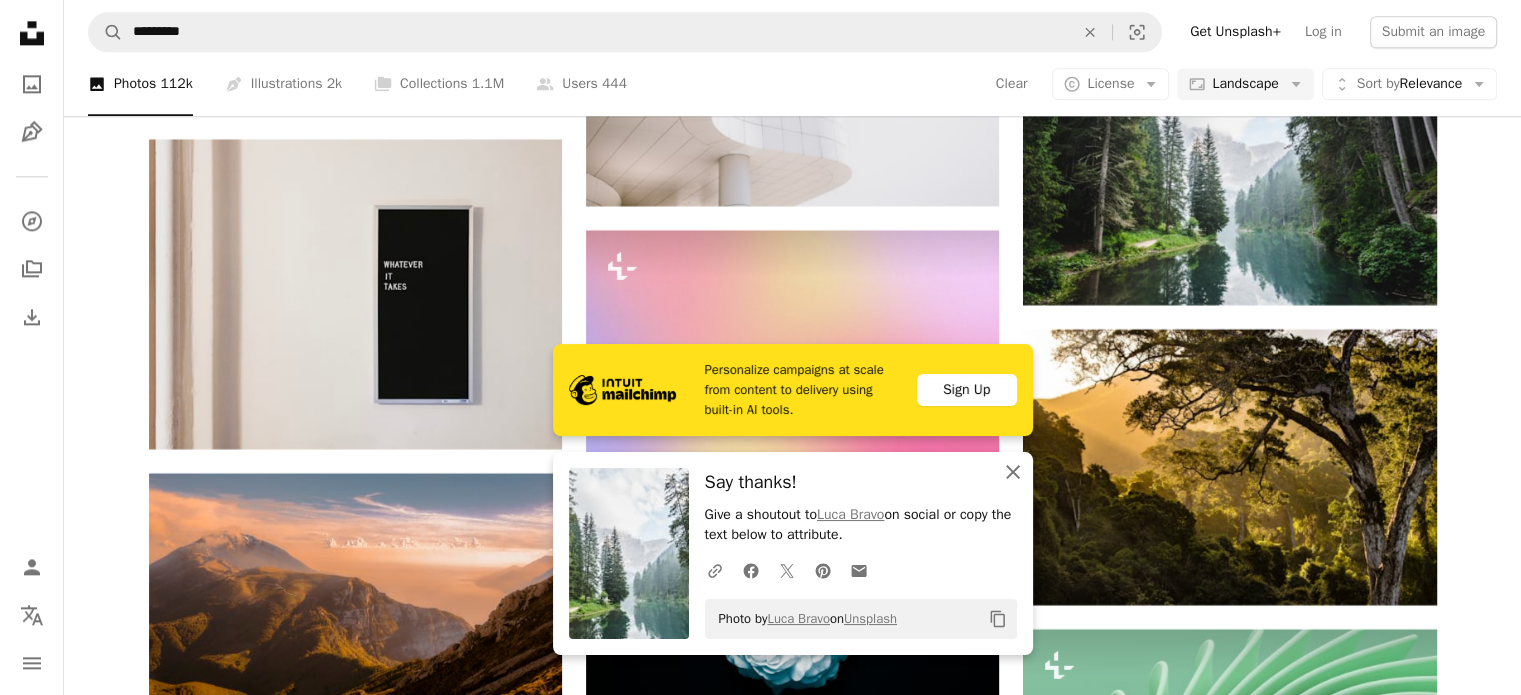click on "An X shape" 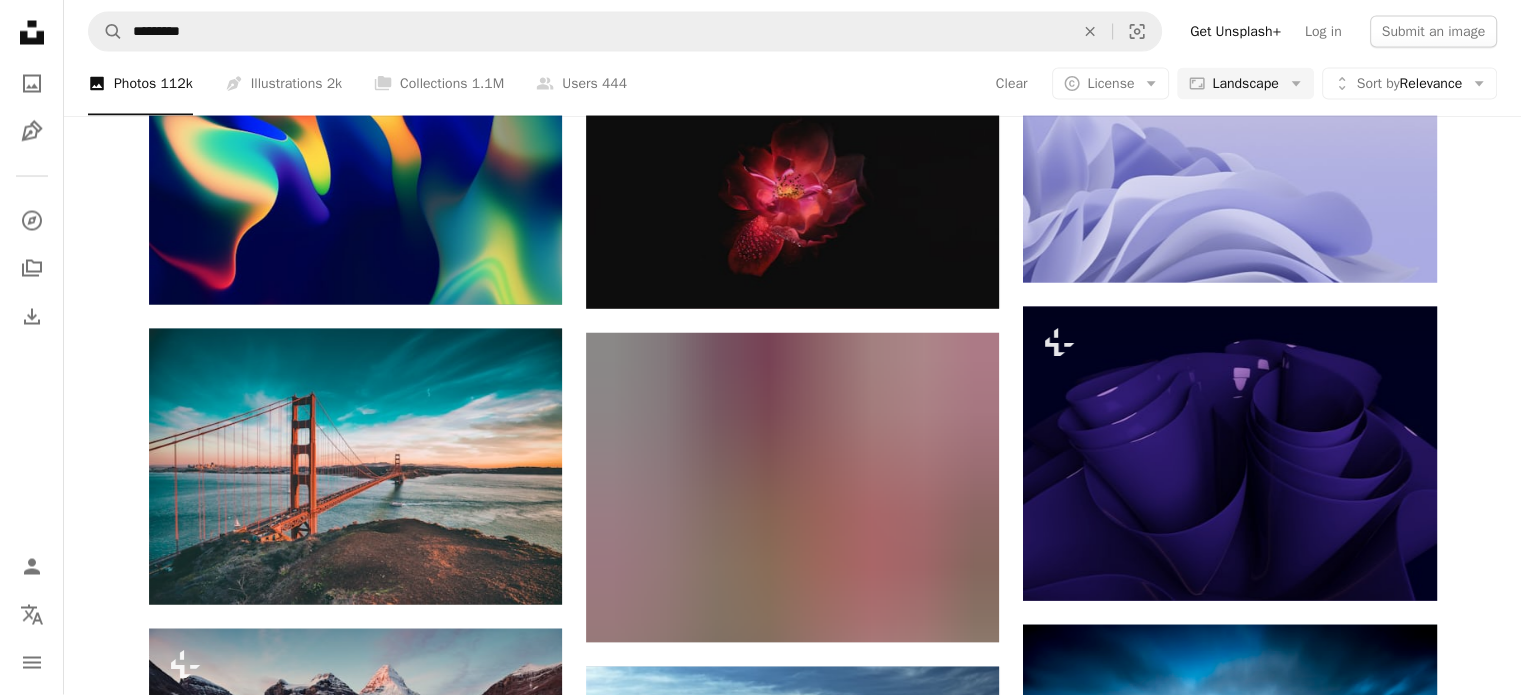 scroll, scrollTop: 57730, scrollLeft: 0, axis: vertical 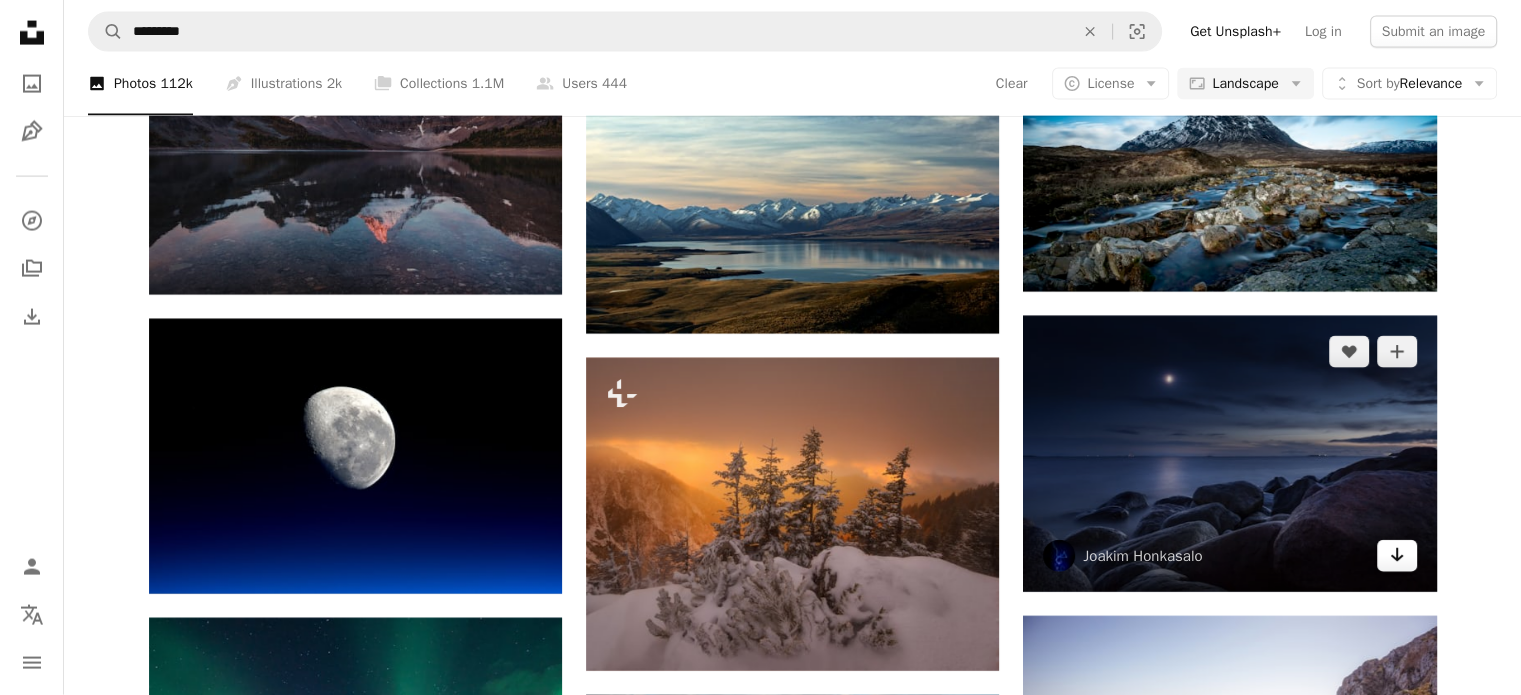 click on "Arrow pointing down" at bounding box center (1397, 556) 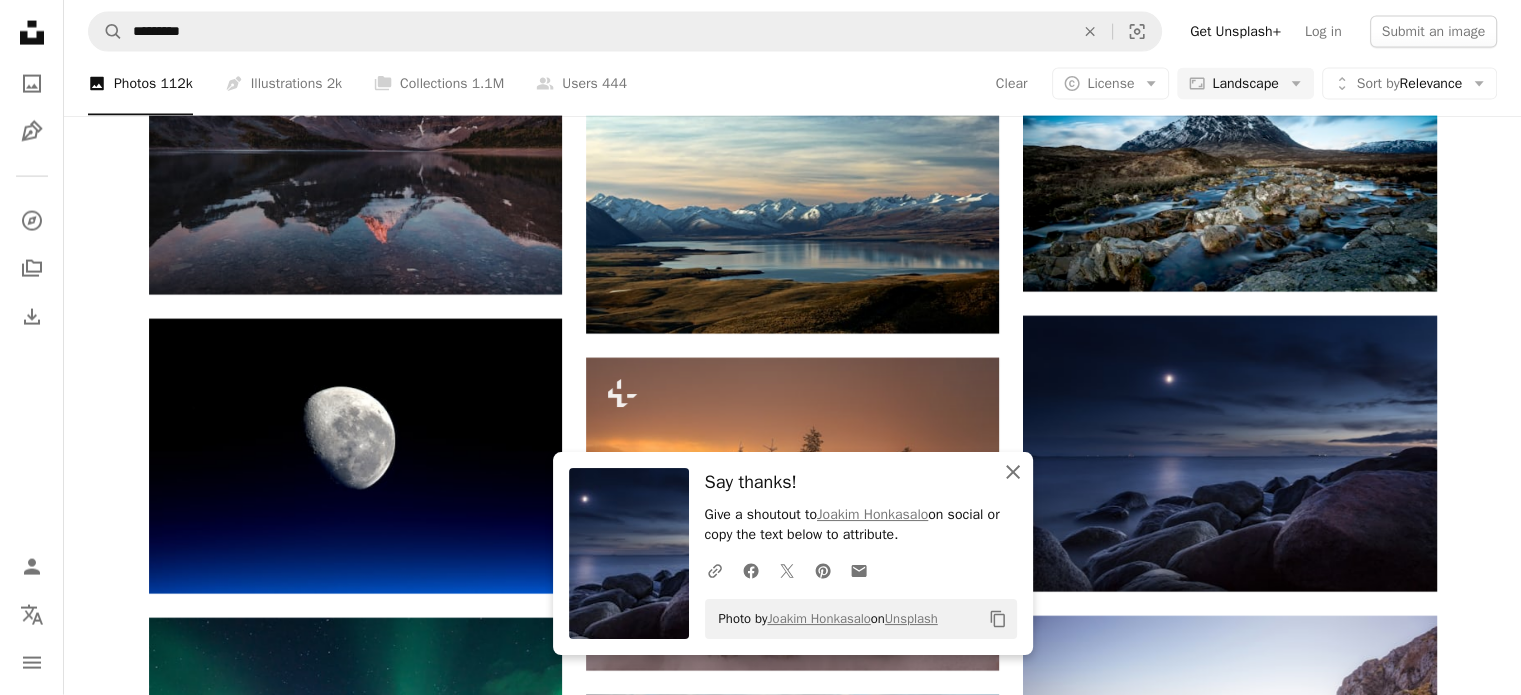 click on "An X shape" 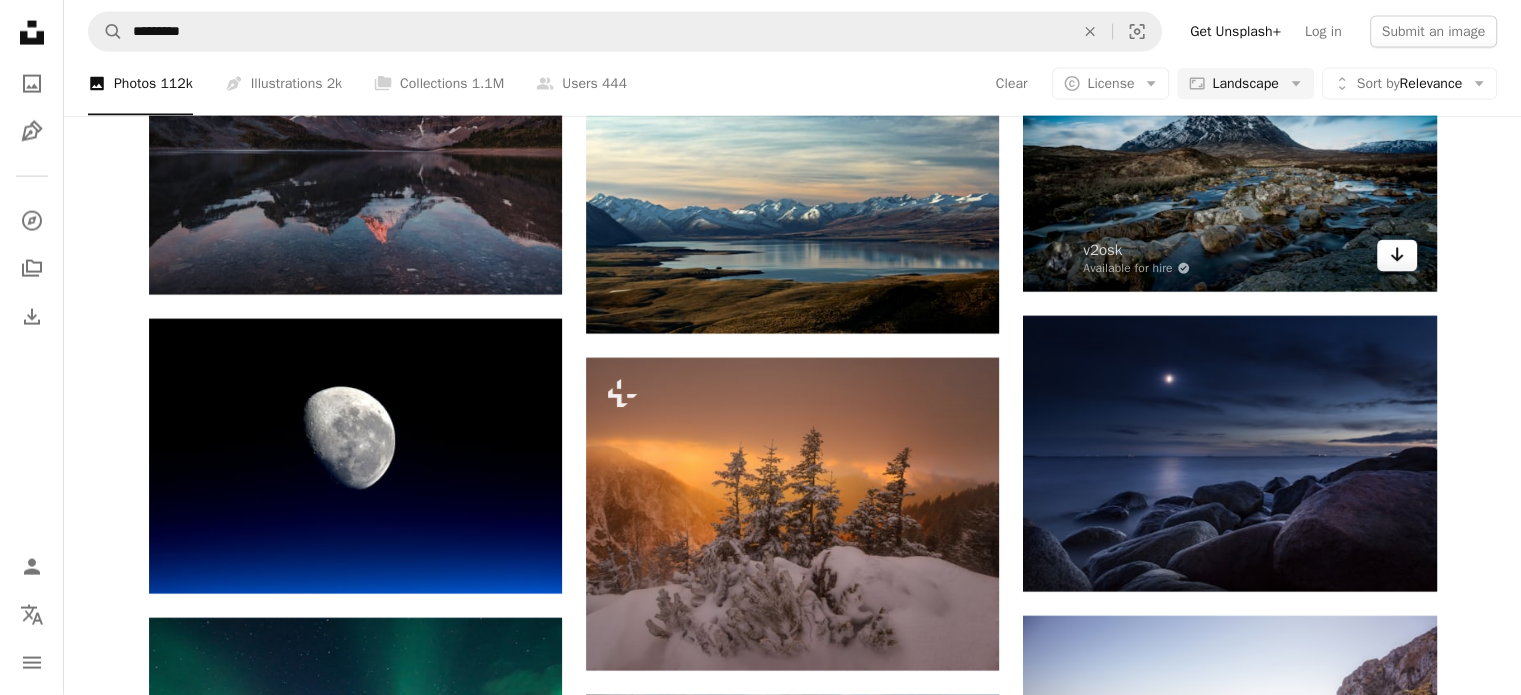 click on "Arrow pointing down" at bounding box center [1397, 256] 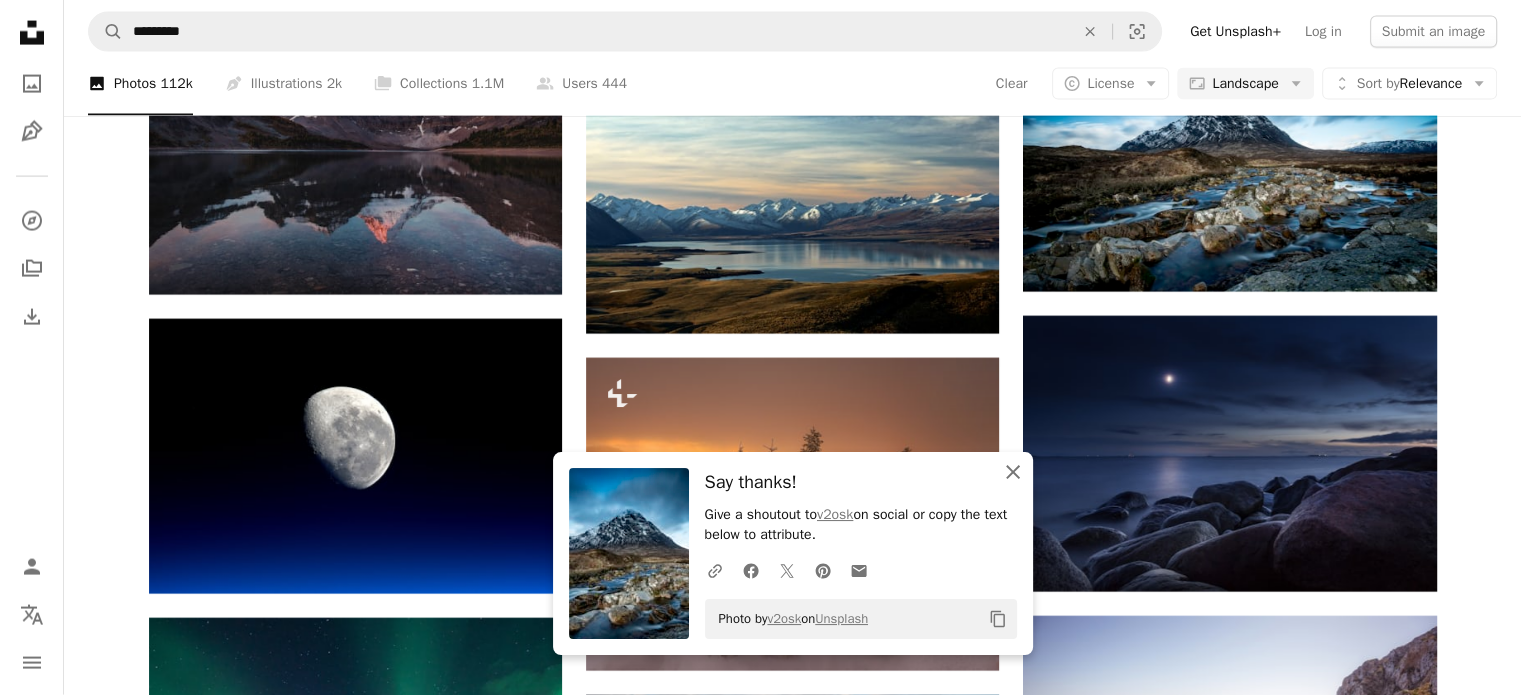 click 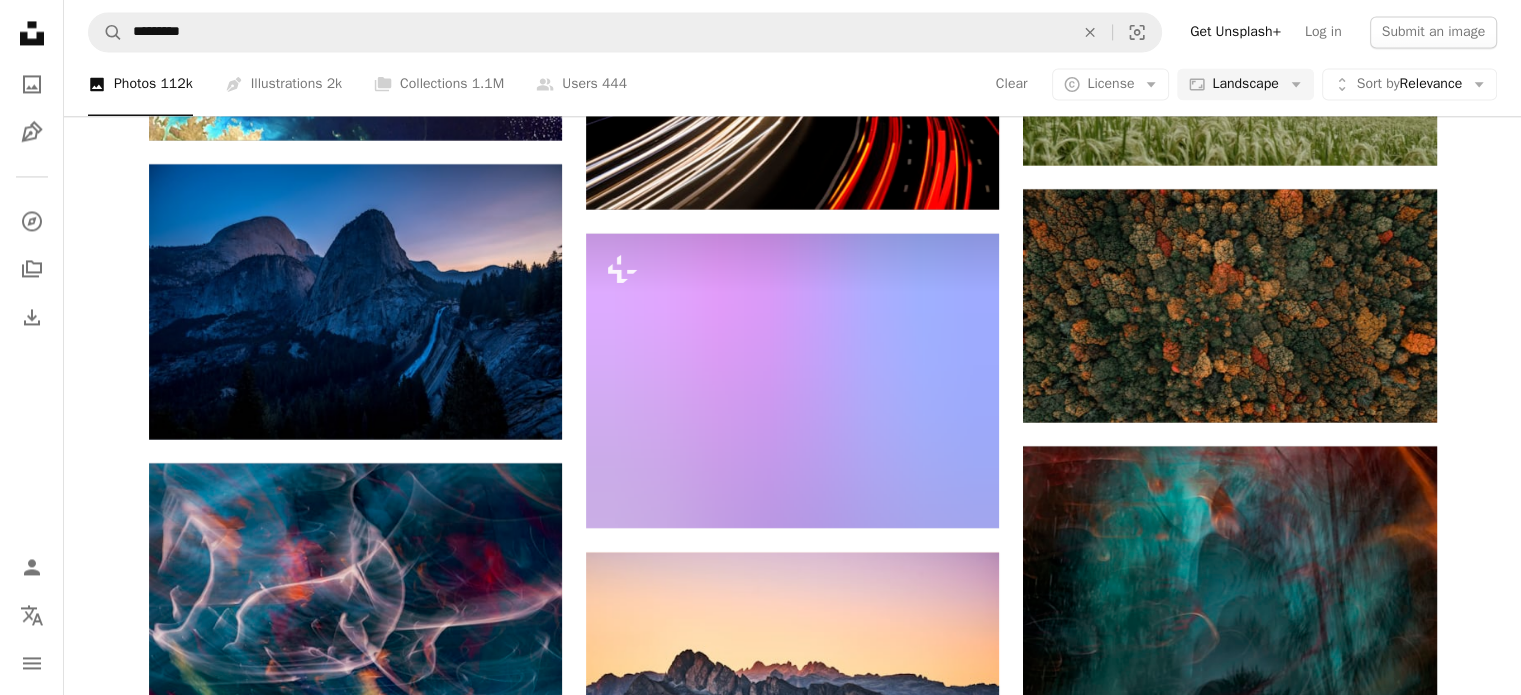 scroll, scrollTop: 72329, scrollLeft: 0, axis: vertical 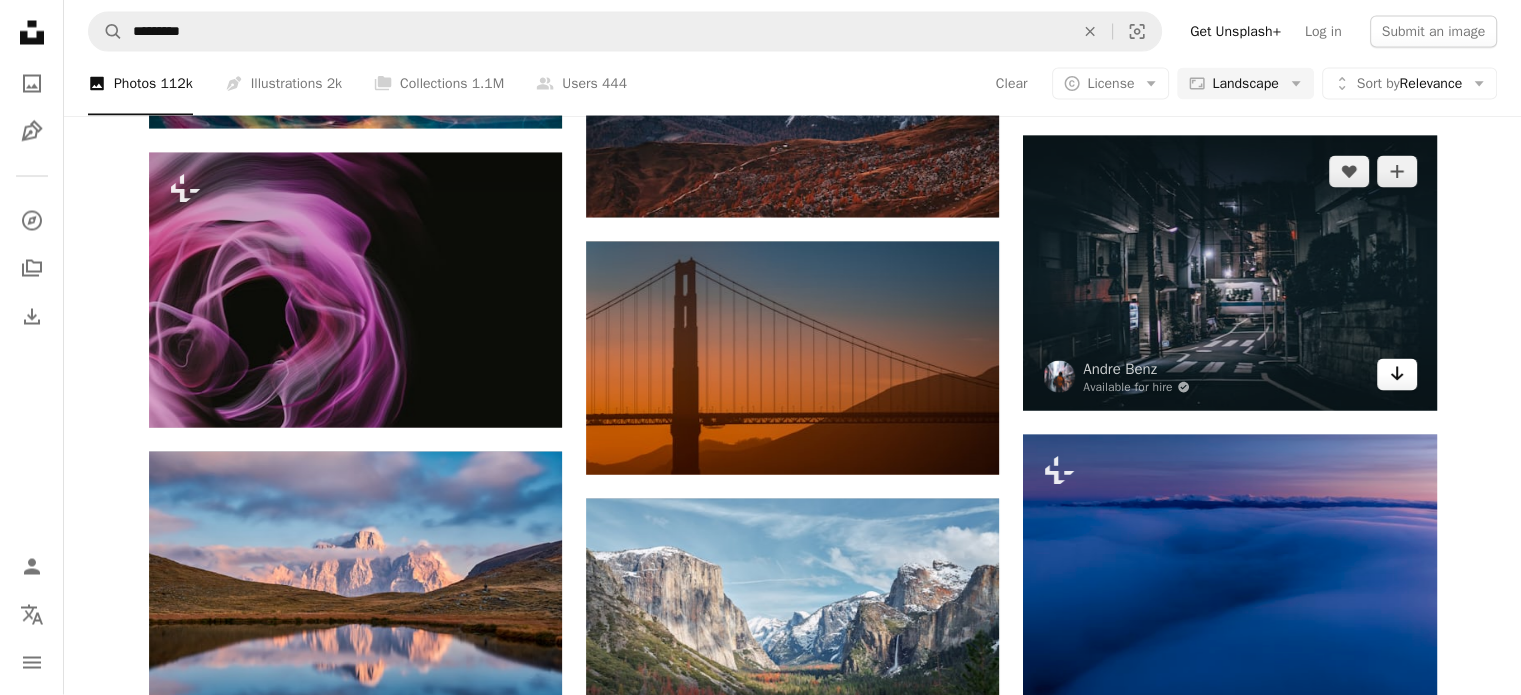 click on "Arrow pointing down" 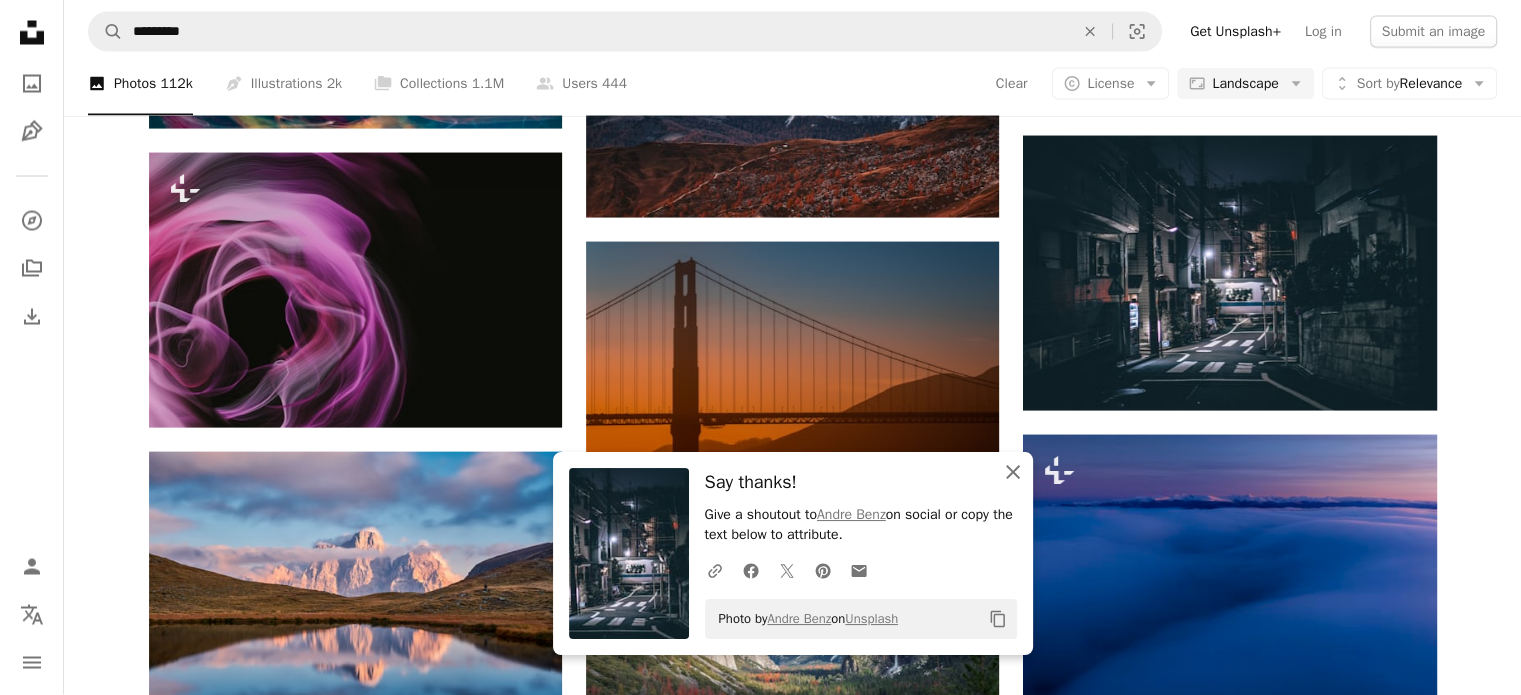 click on "An X shape" 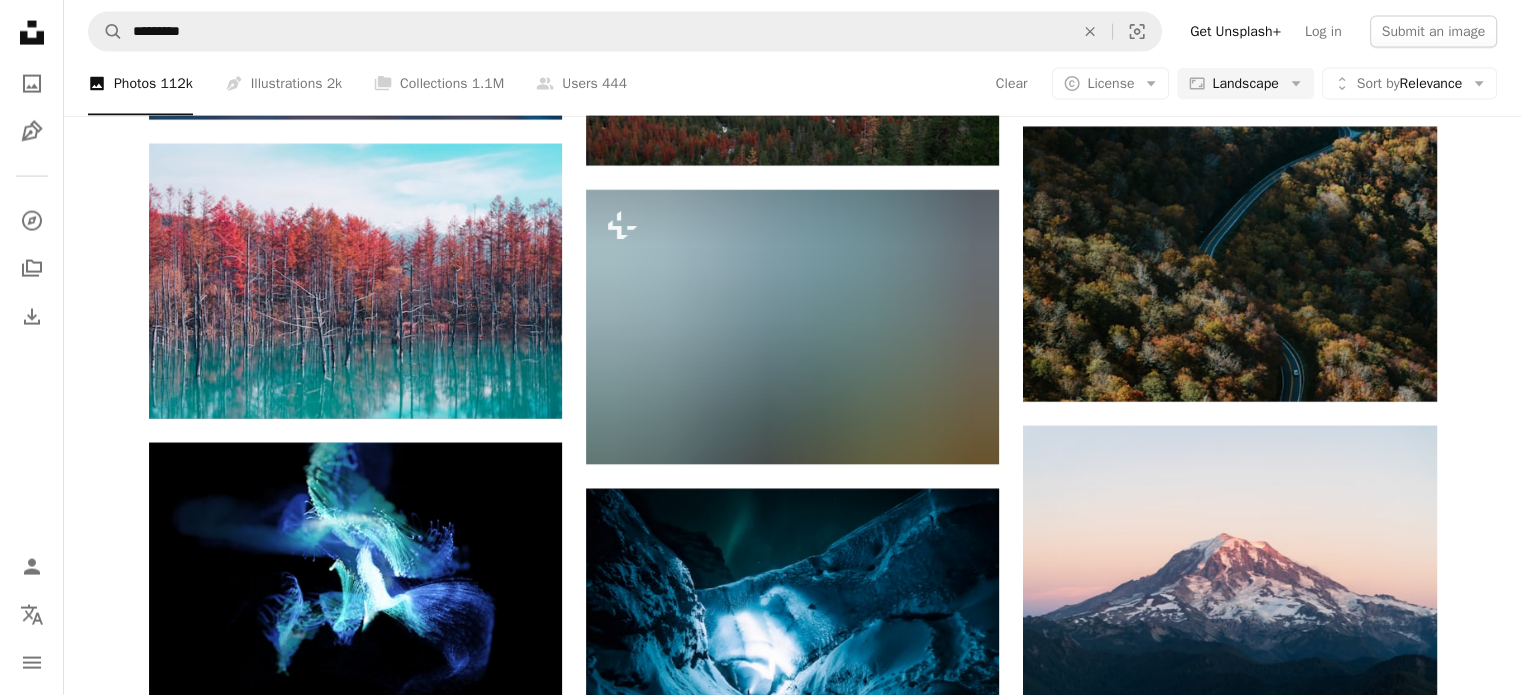 scroll, scrollTop: 73546, scrollLeft: 0, axis: vertical 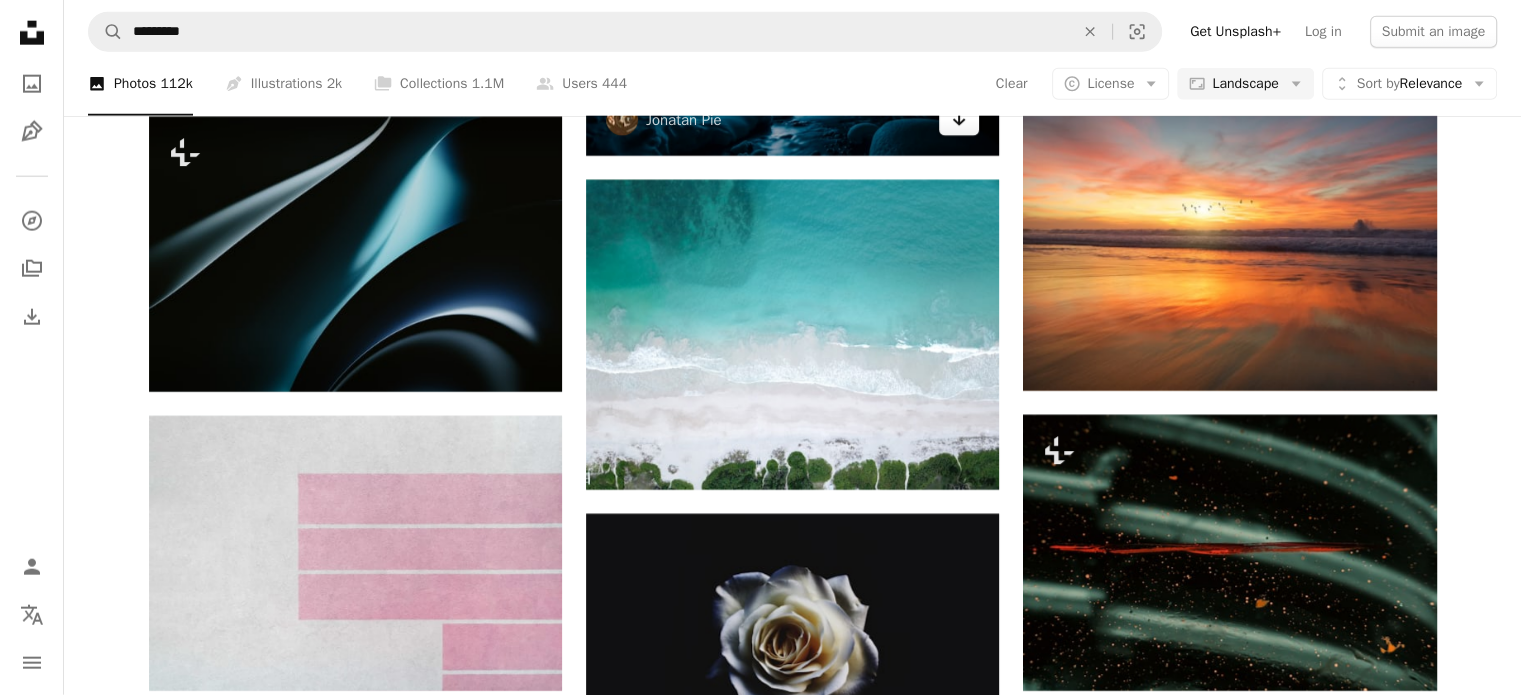click on "Arrow pointing down" at bounding box center [959, 120] 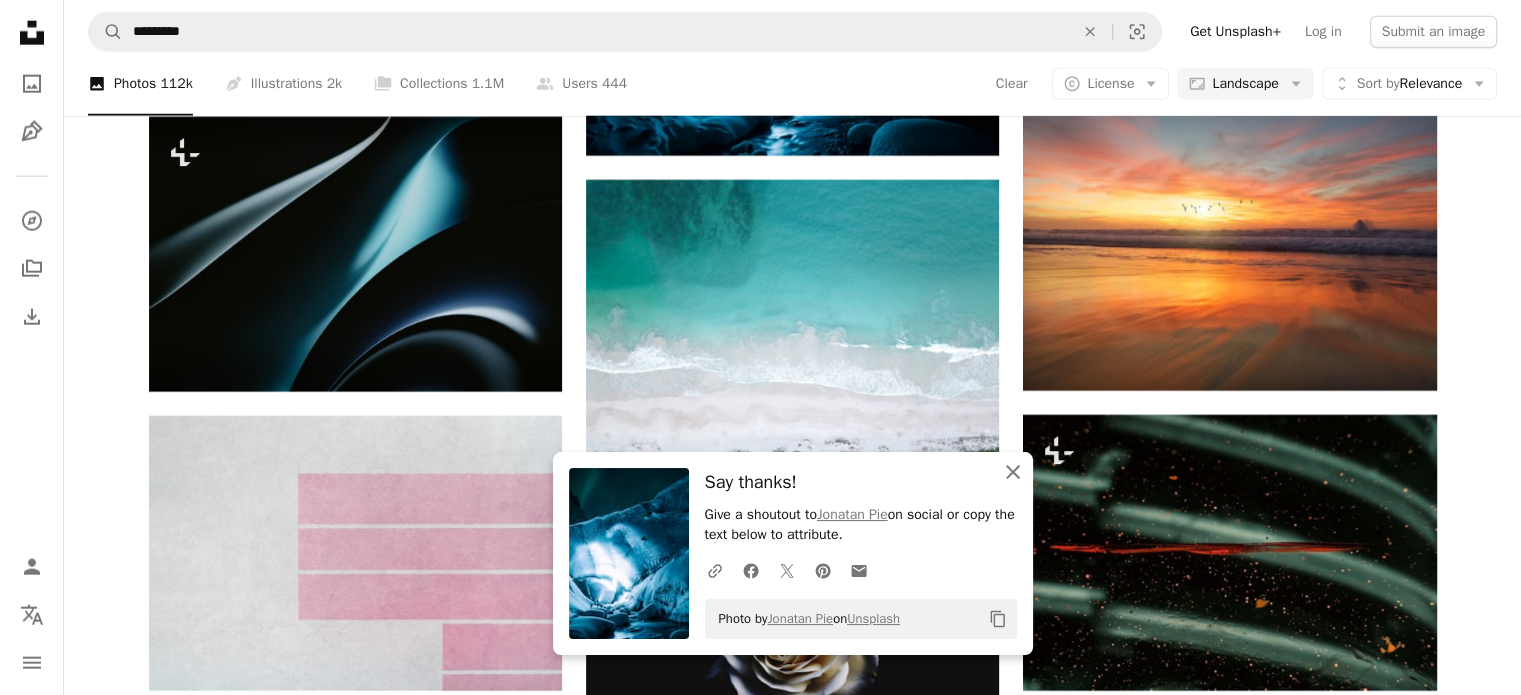 click on "An X shape" 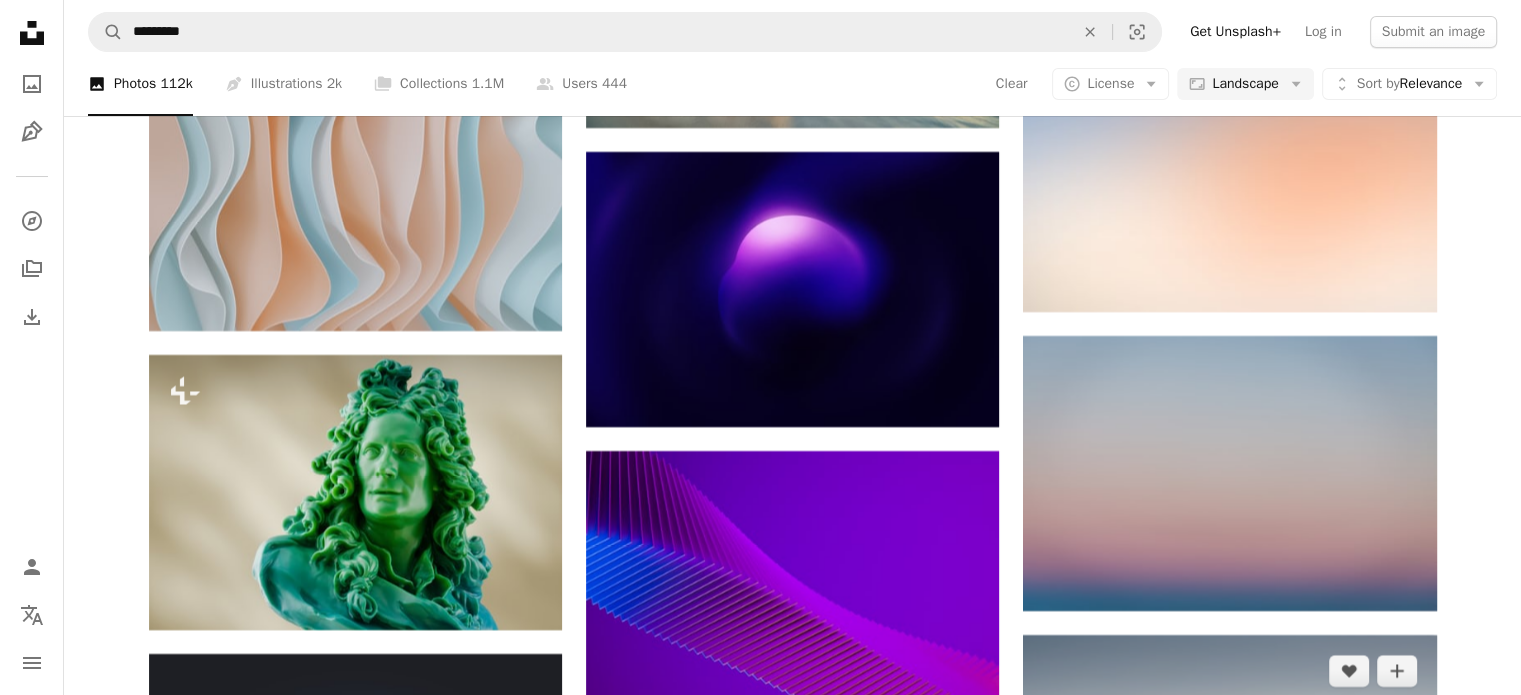 scroll, scrollTop: 76587, scrollLeft: 0, axis: vertical 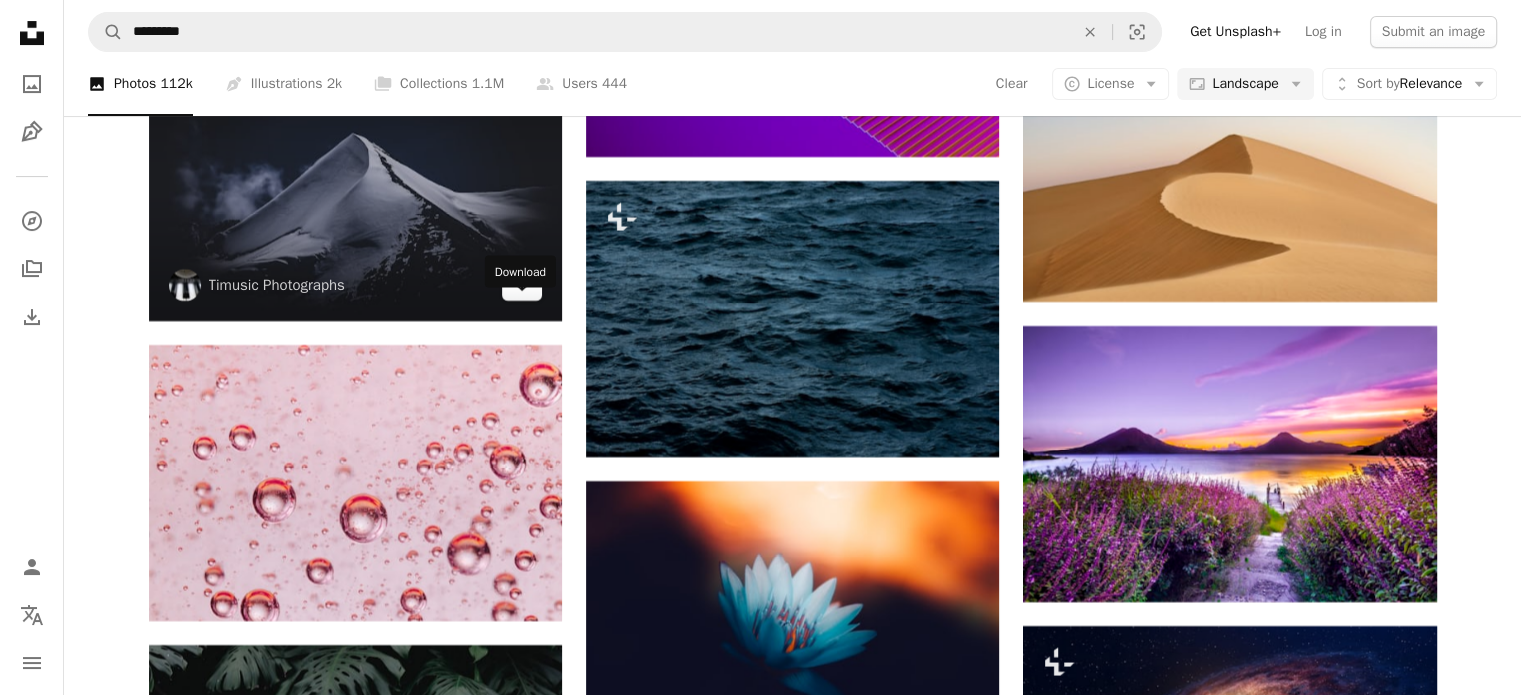 click on "Arrow pointing down" 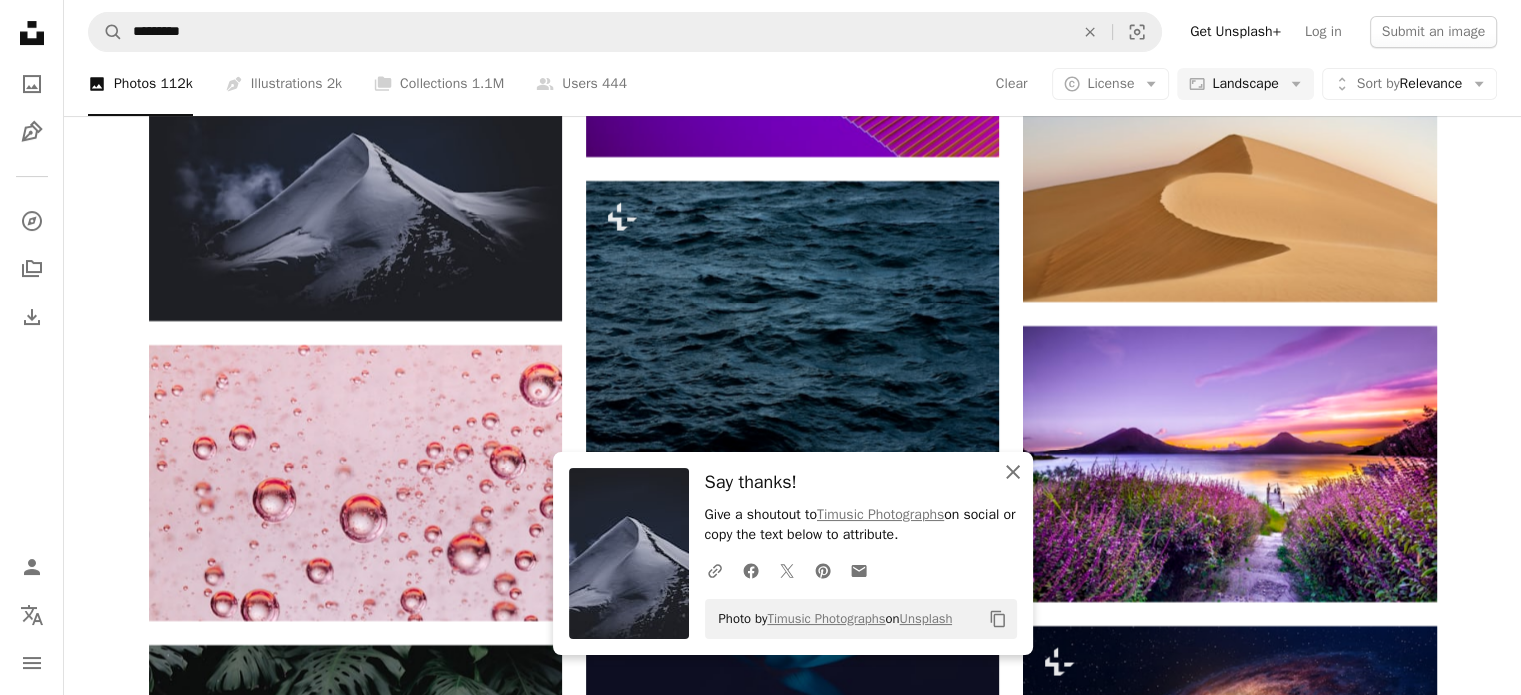 click 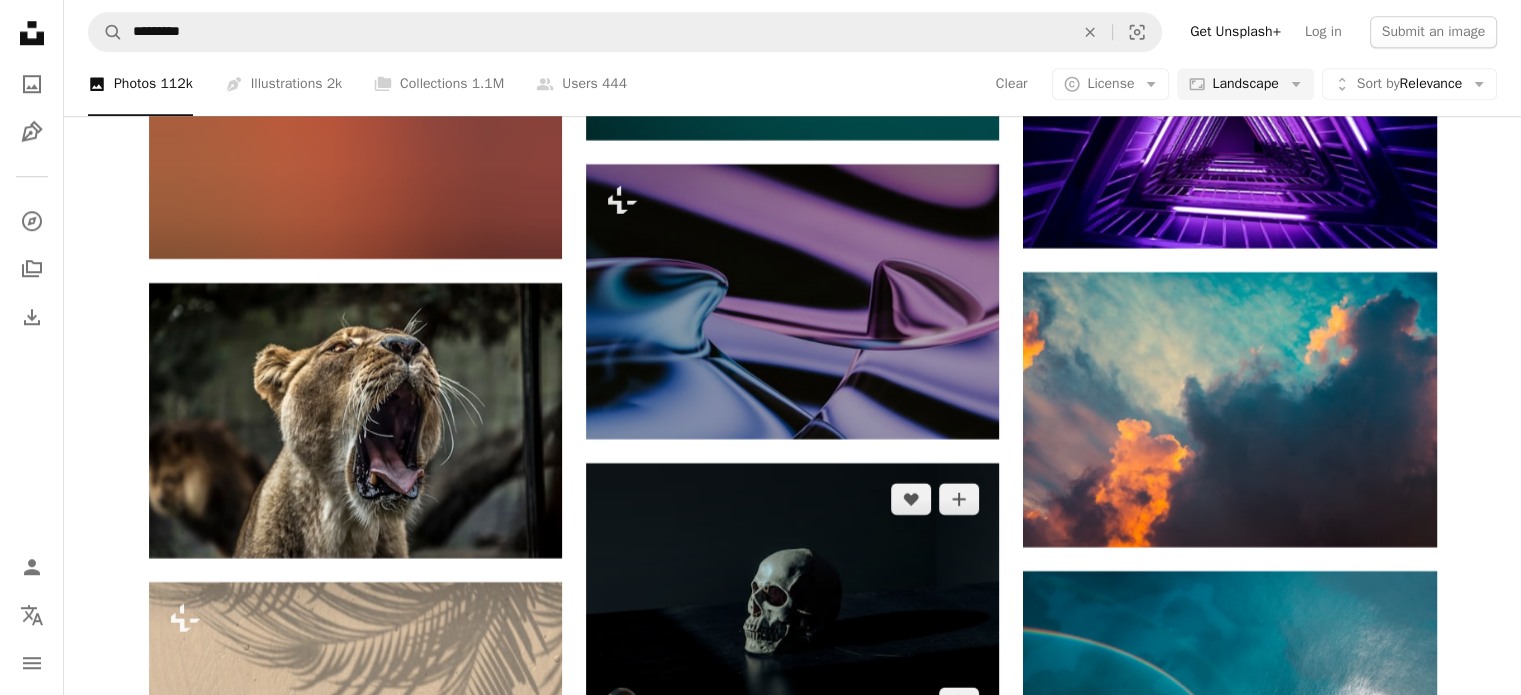 scroll, scrollTop: 77196, scrollLeft: 0, axis: vertical 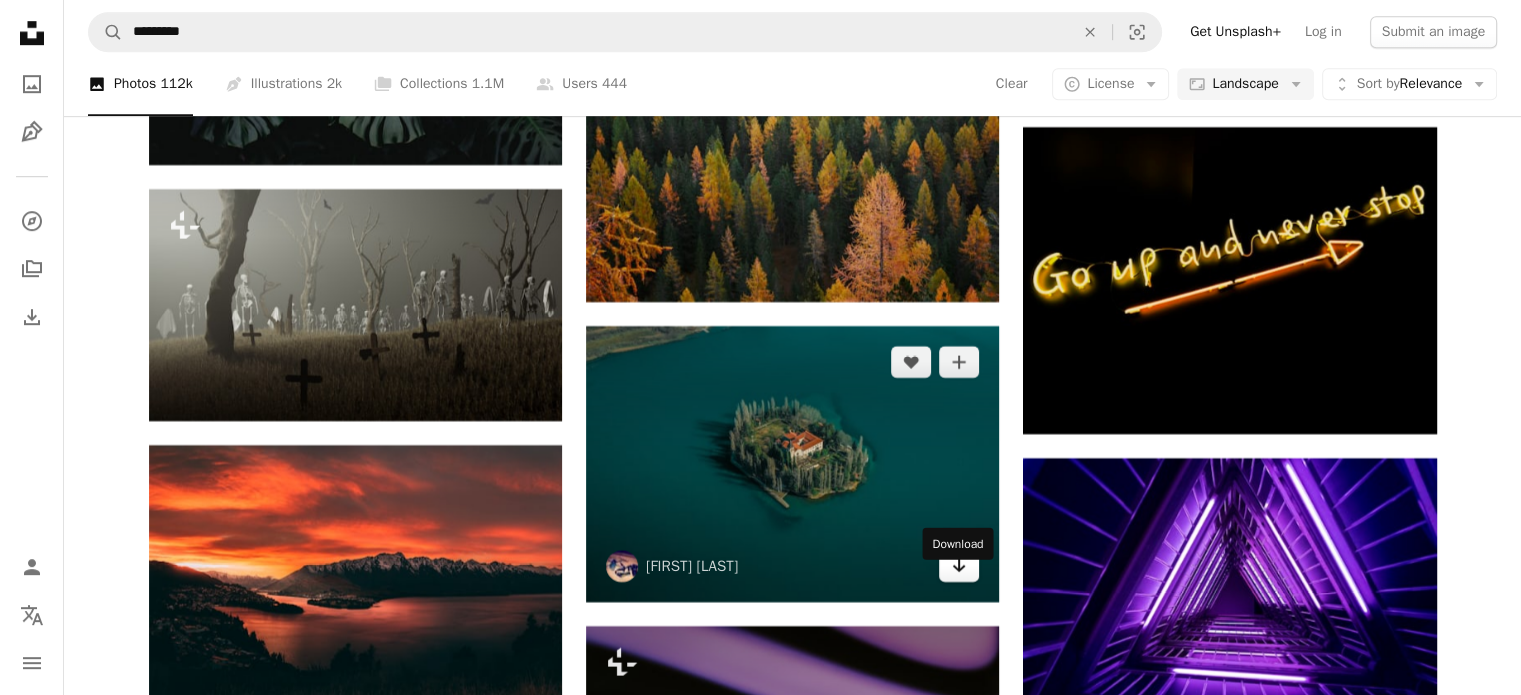 click on "Arrow pointing down" 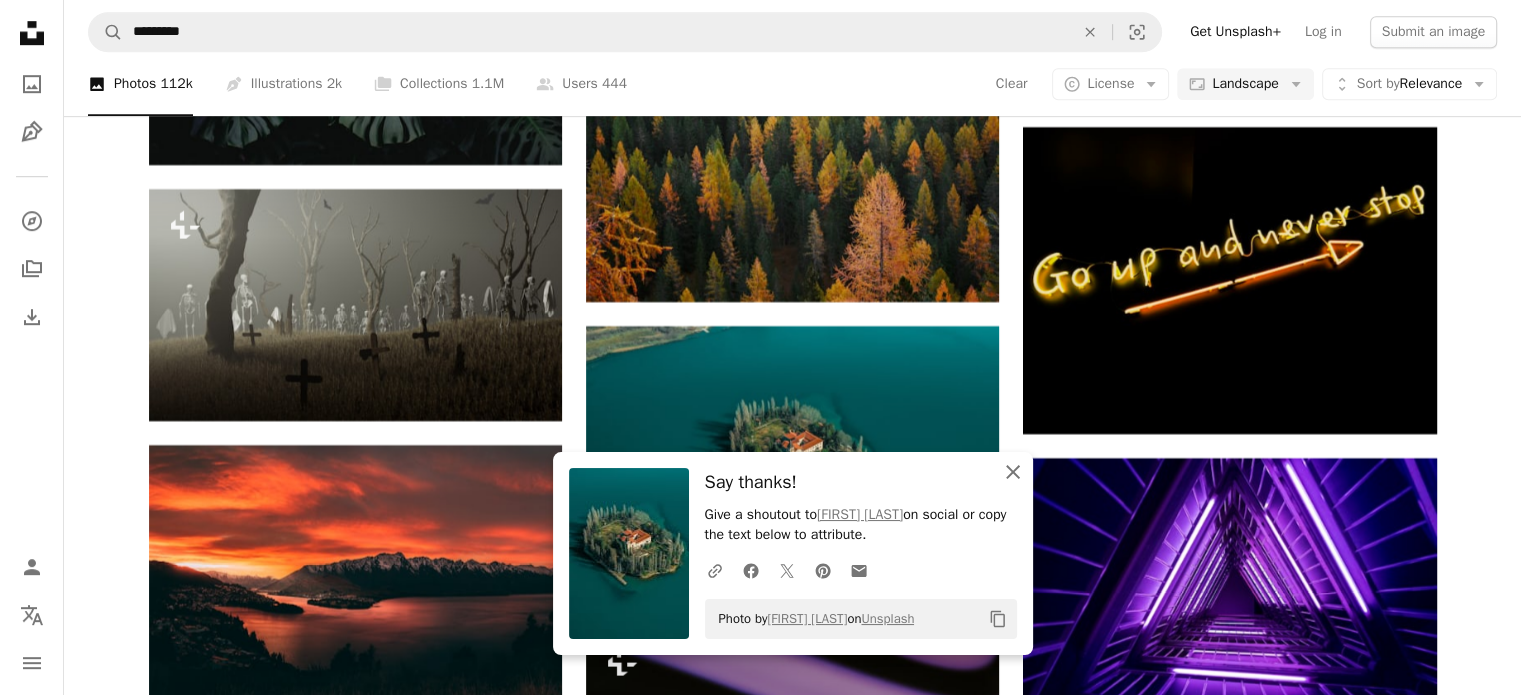 click 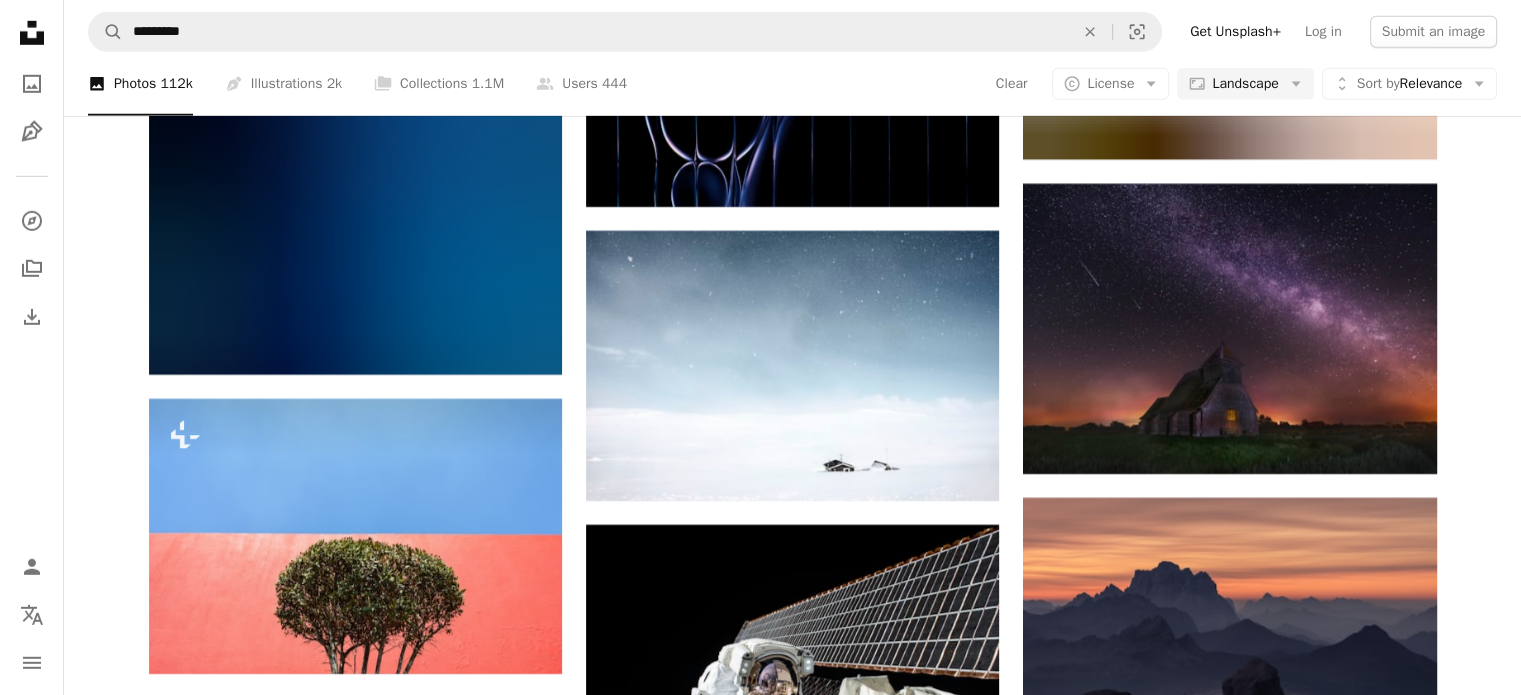 scroll, scrollTop: 96808, scrollLeft: 0, axis: vertical 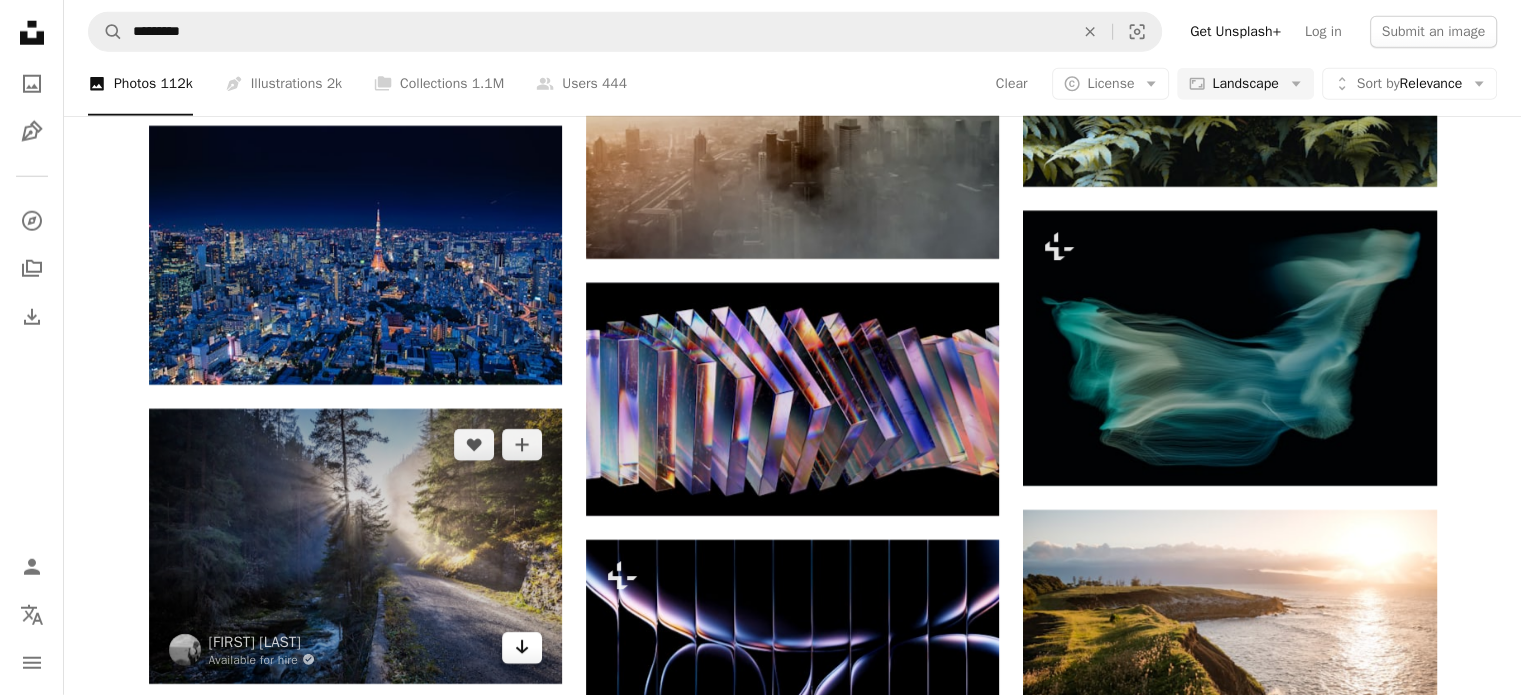 click on "Arrow pointing down" 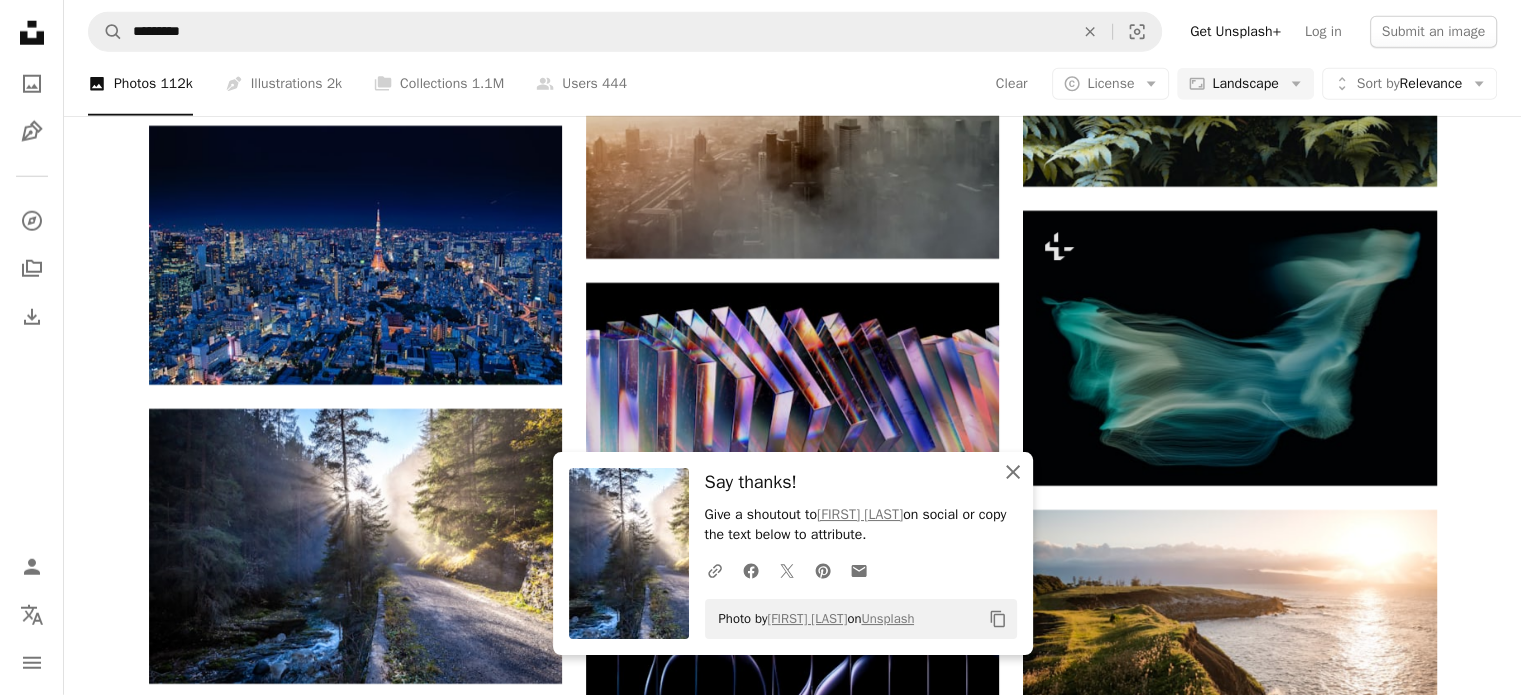 click on "An X shape" 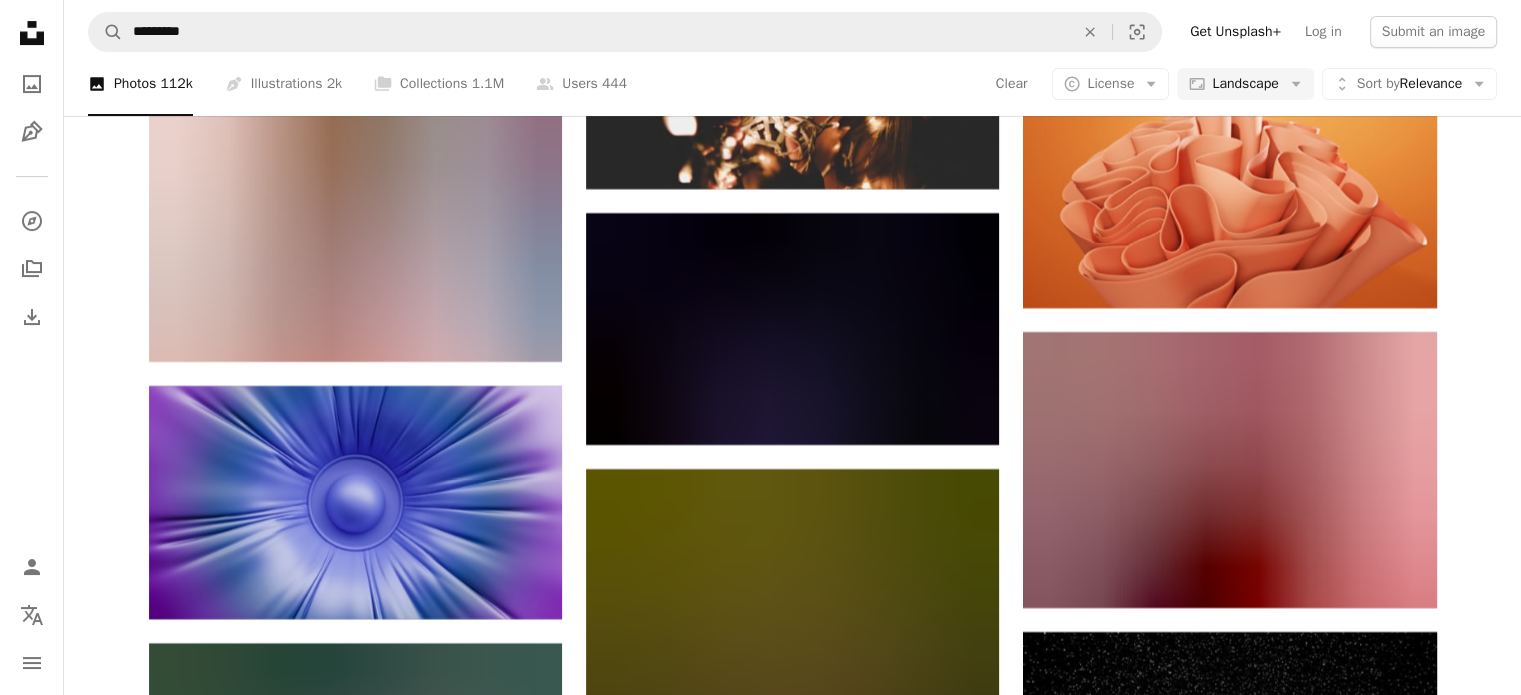 scroll, scrollTop: 138136, scrollLeft: 0, axis: vertical 